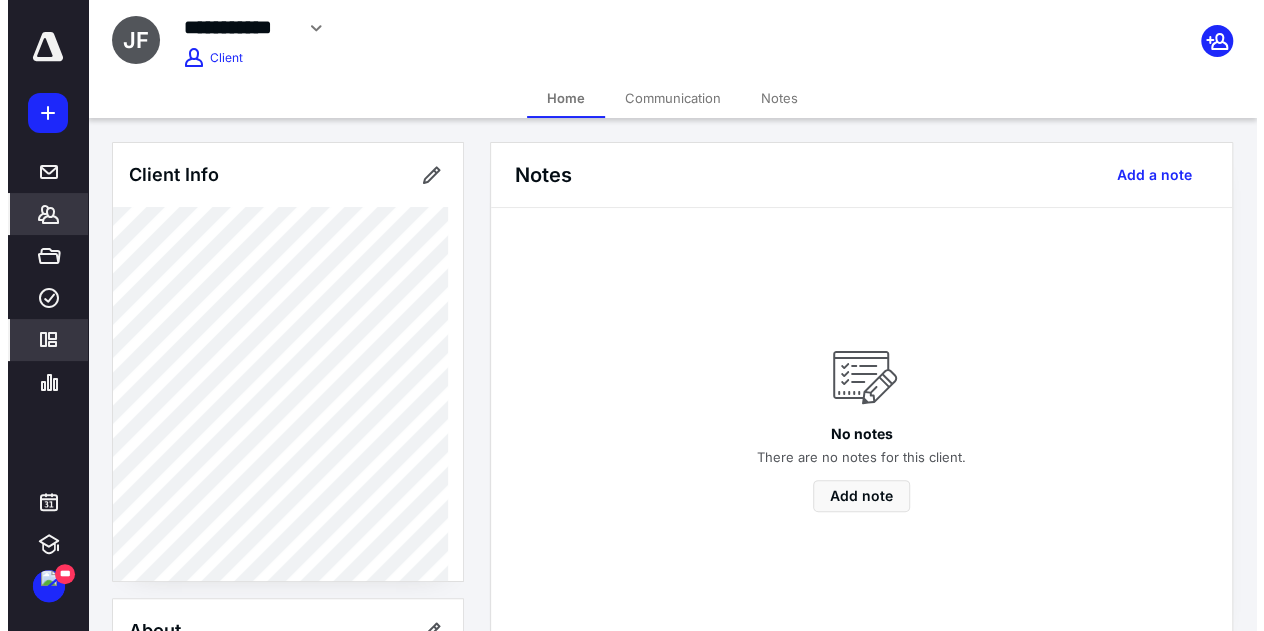 scroll, scrollTop: 0, scrollLeft: 0, axis: both 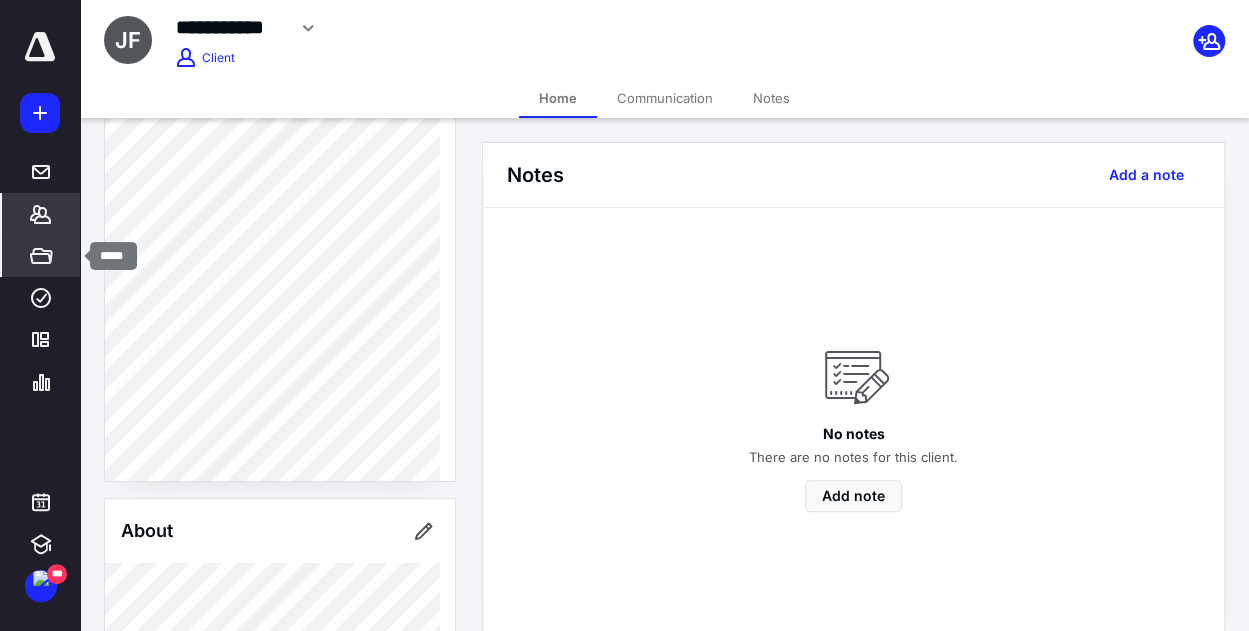 click 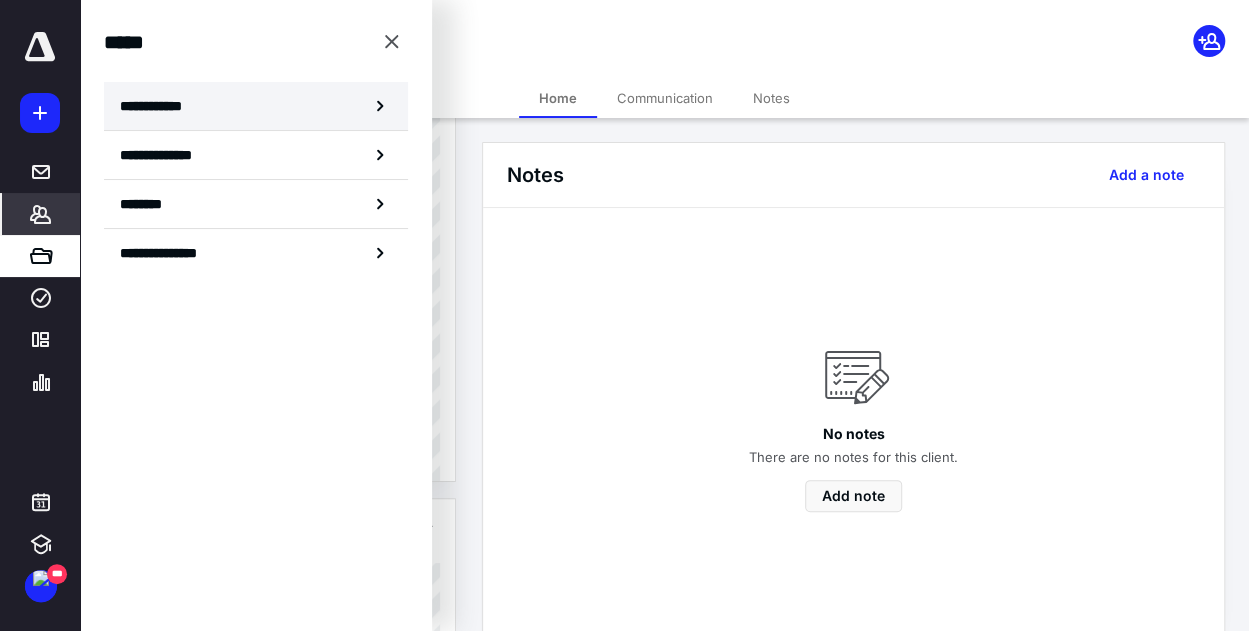 click on "**********" at bounding box center [157, 106] 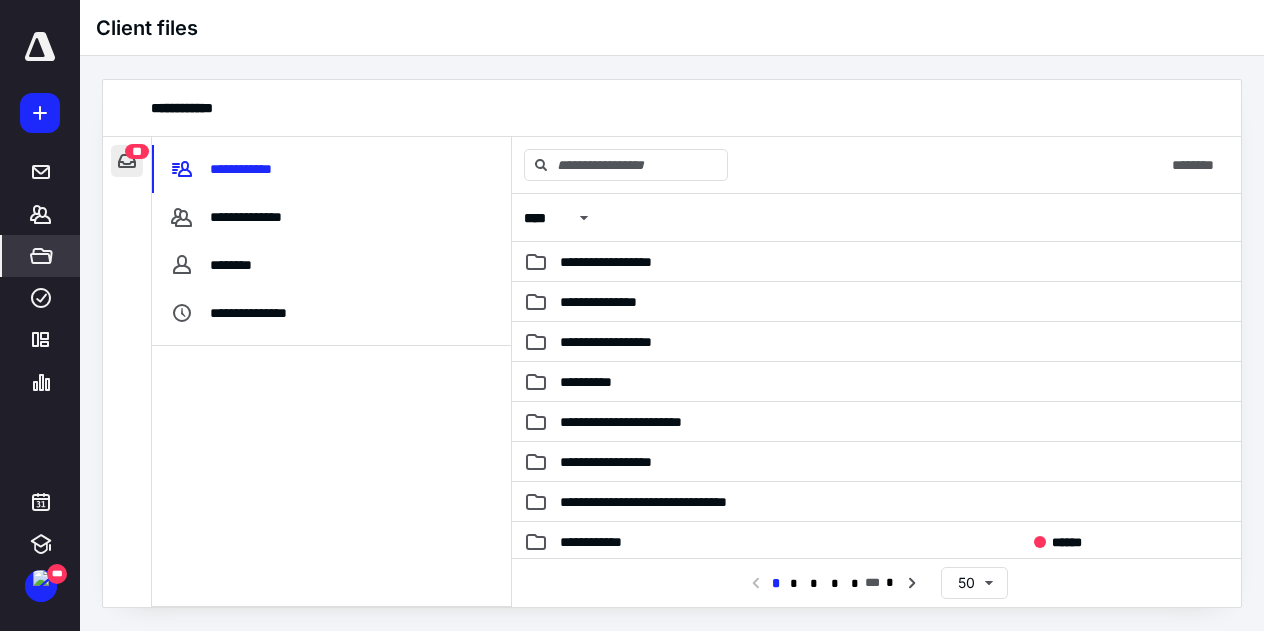 click at bounding box center (127, 161) 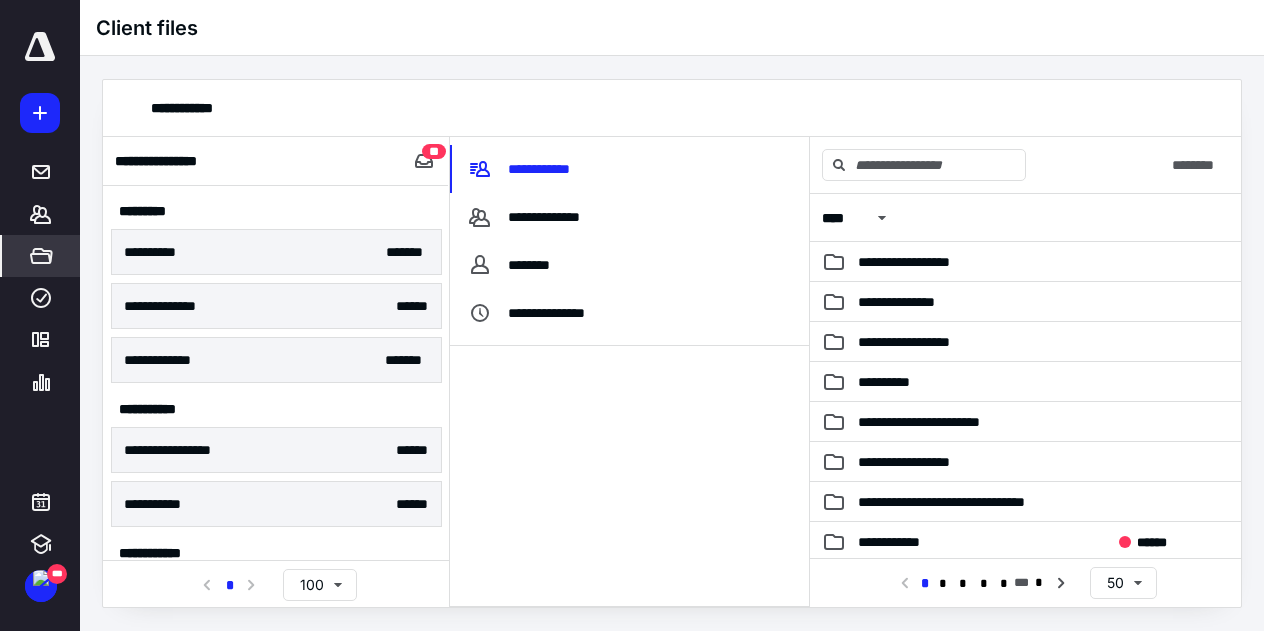 scroll, scrollTop: 188, scrollLeft: 0, axis: vertical 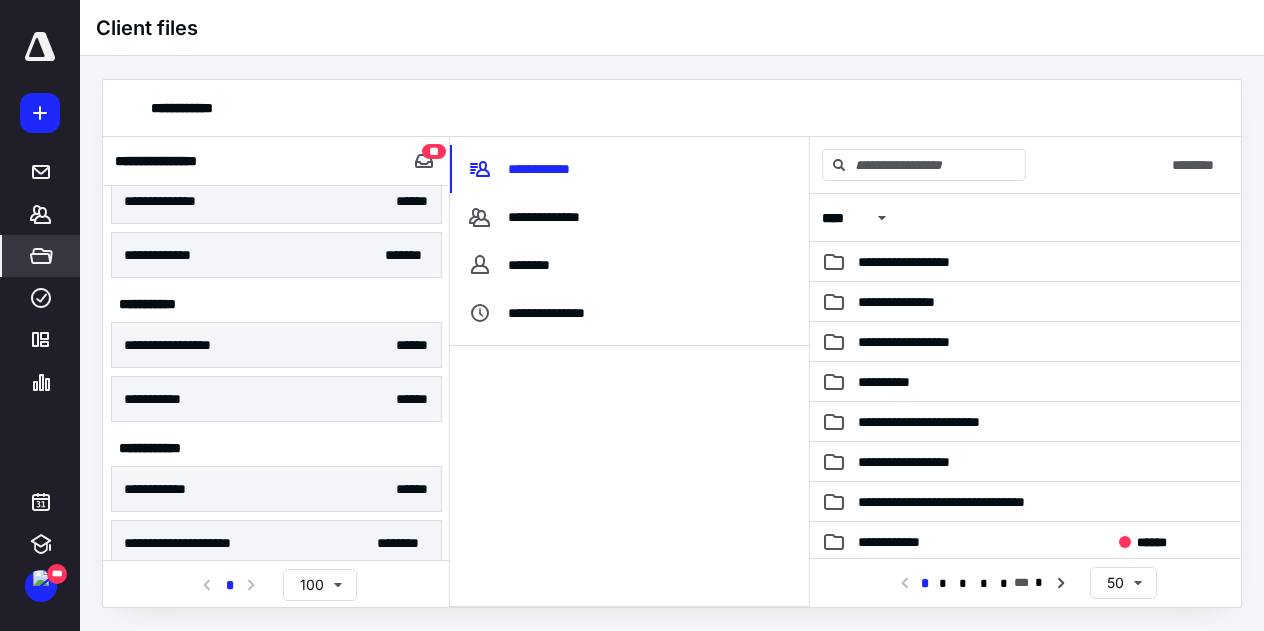 click on "**********" at bounding box center [276, 489] 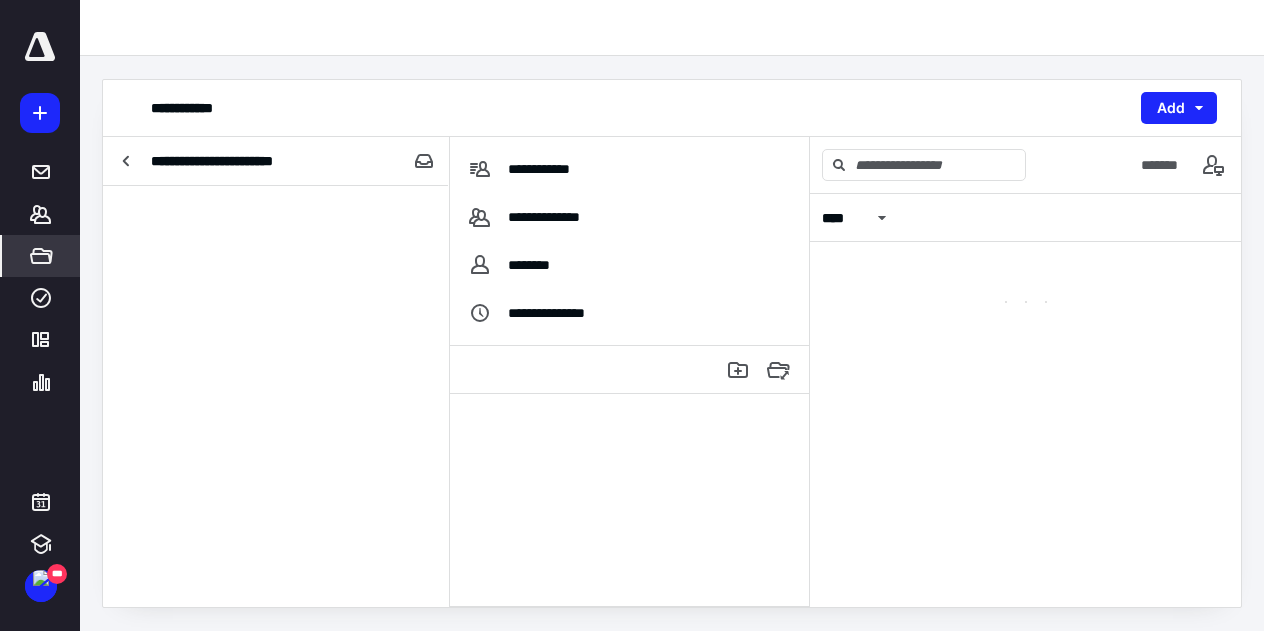 scroll, scrollTop: 0, scrollLeft: 0, axis: both 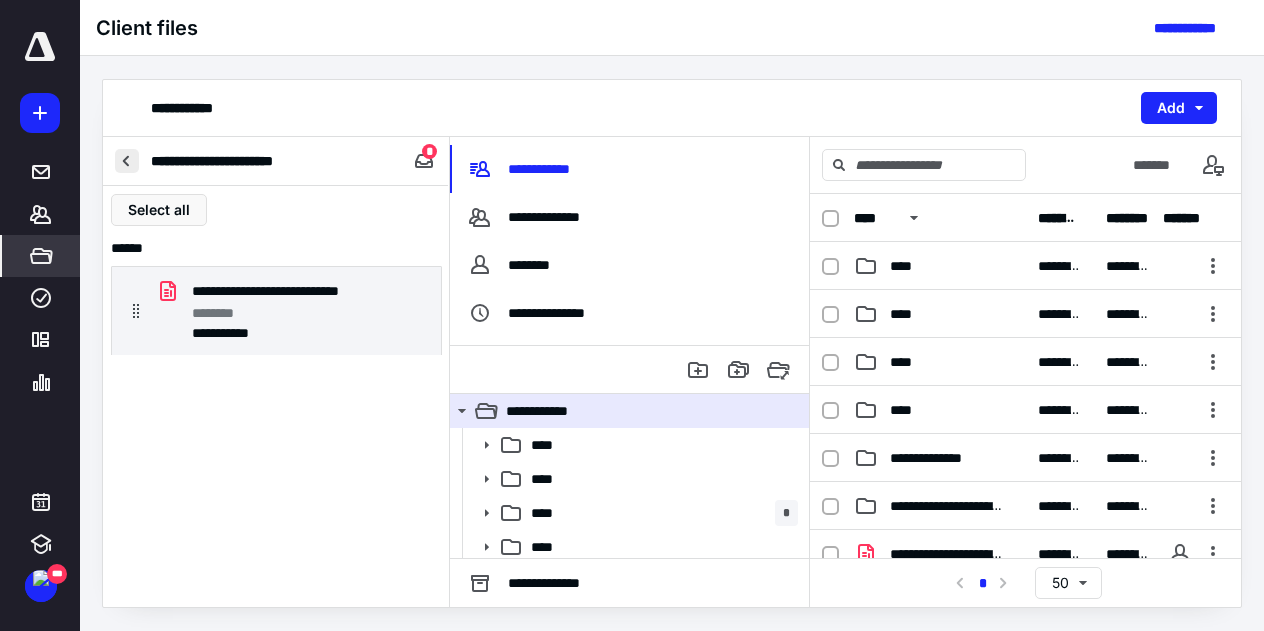 click at bounding box center [127, 161] 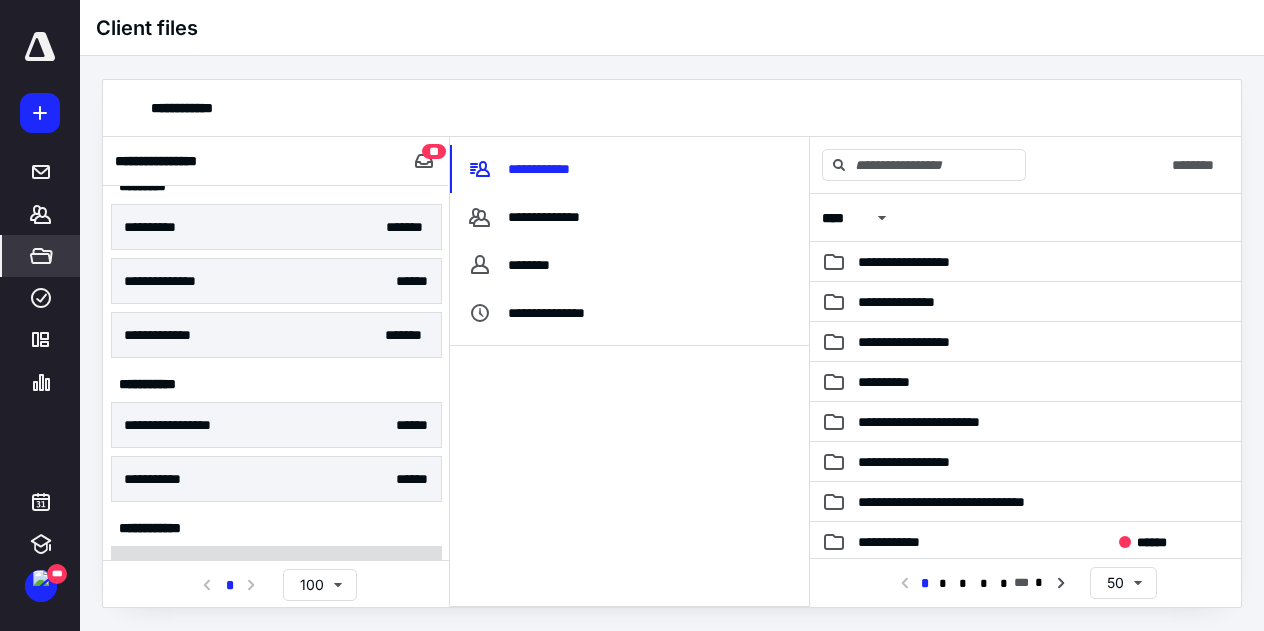 scroll, scrollTop: 188, scrollLeft: 0, axis: vertical 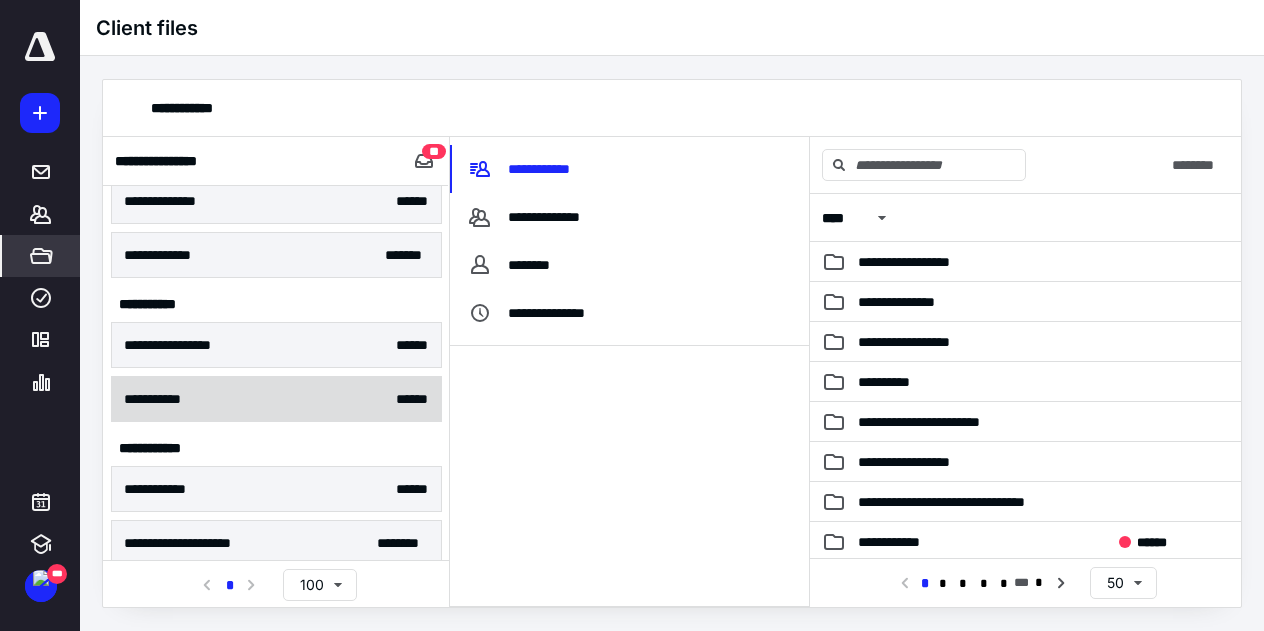 click on "**********" at bounding box center [276, 399] 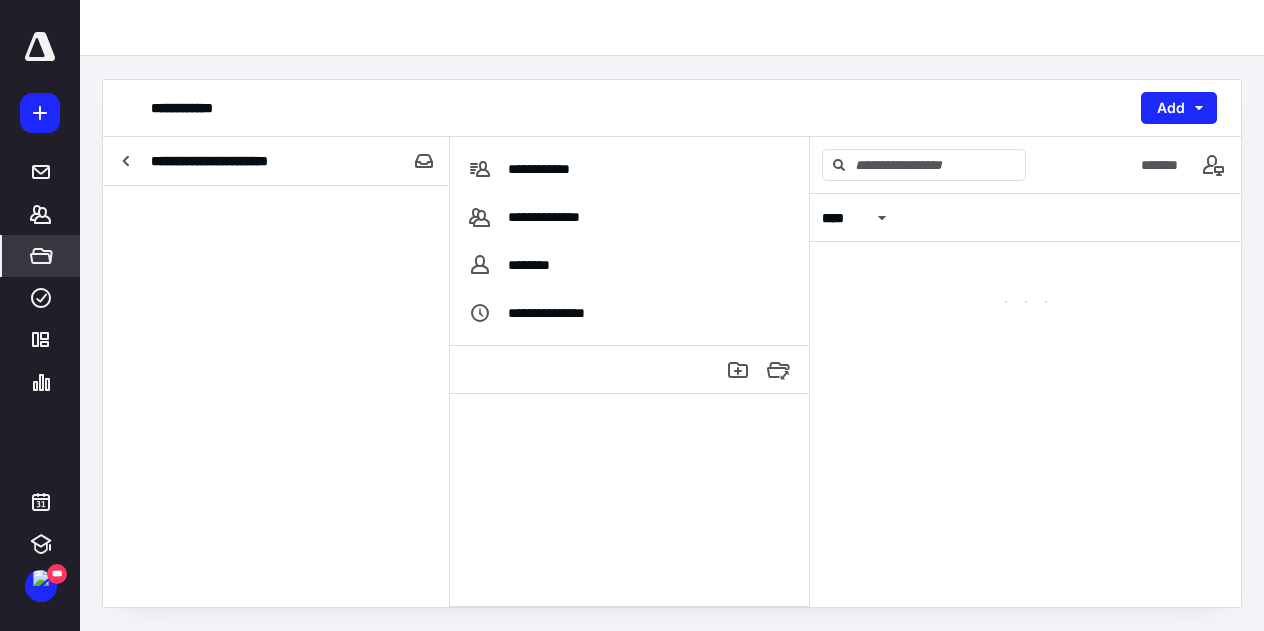 scroll, scrollTop: 0, scrollLeft: 0, axis: both 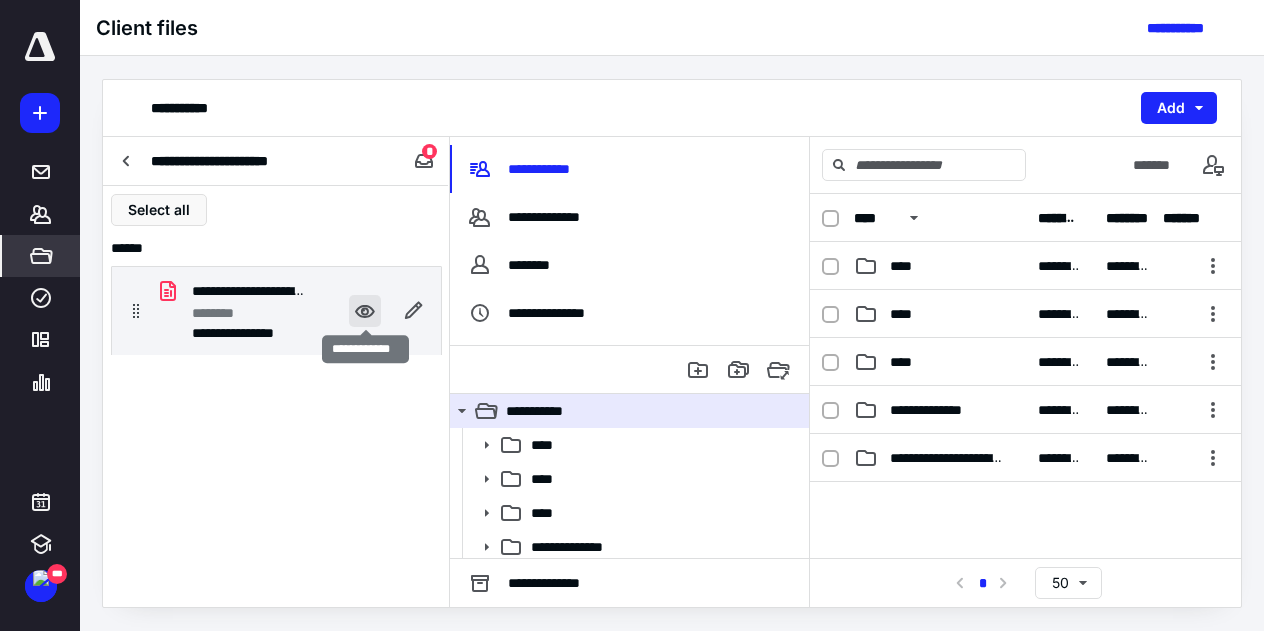 click at bounding box center [365, 311] 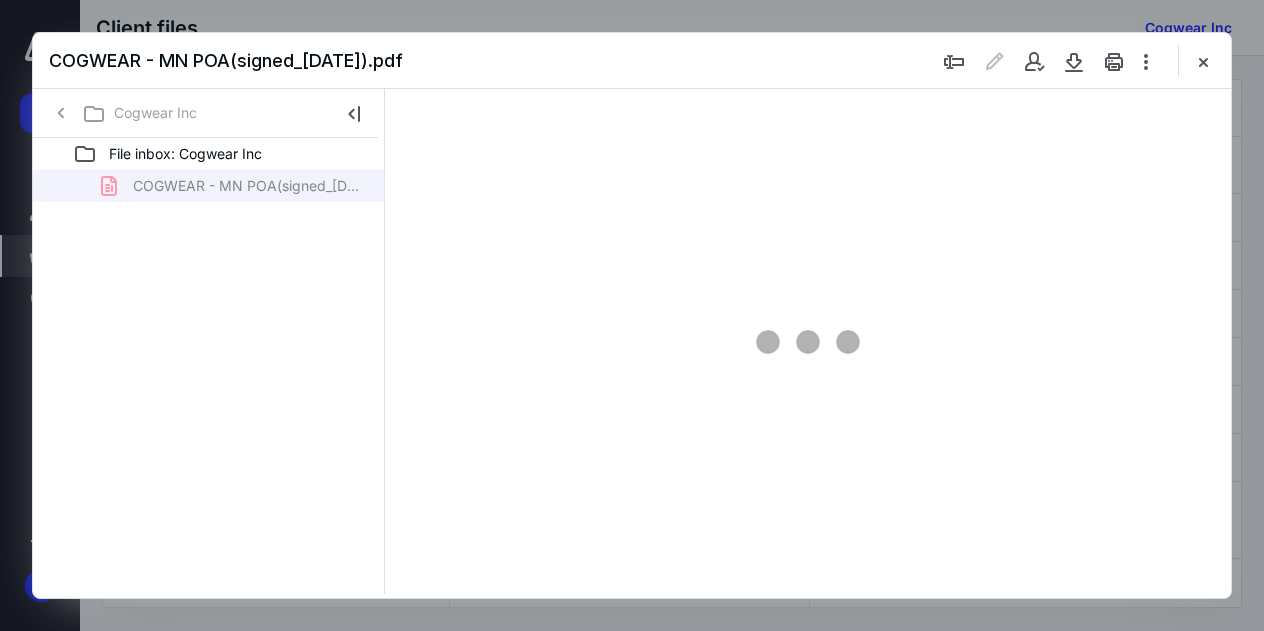 scroll, scrollTop: 0, scrollLeft: 0, axis: both 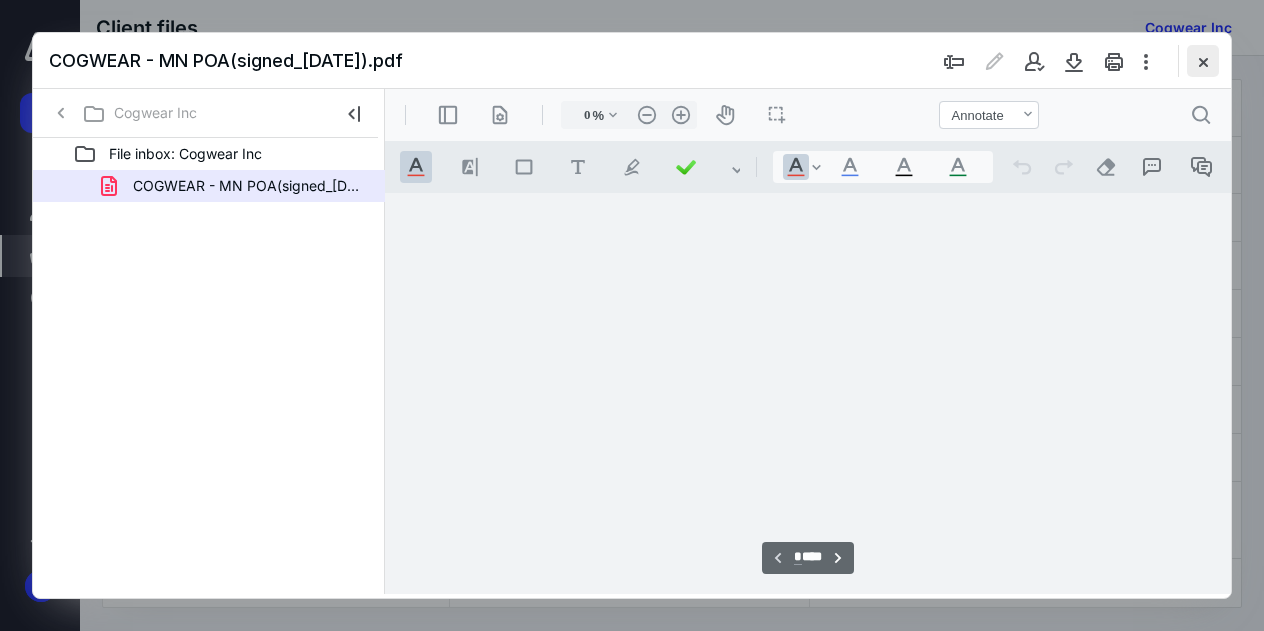 type on "135" 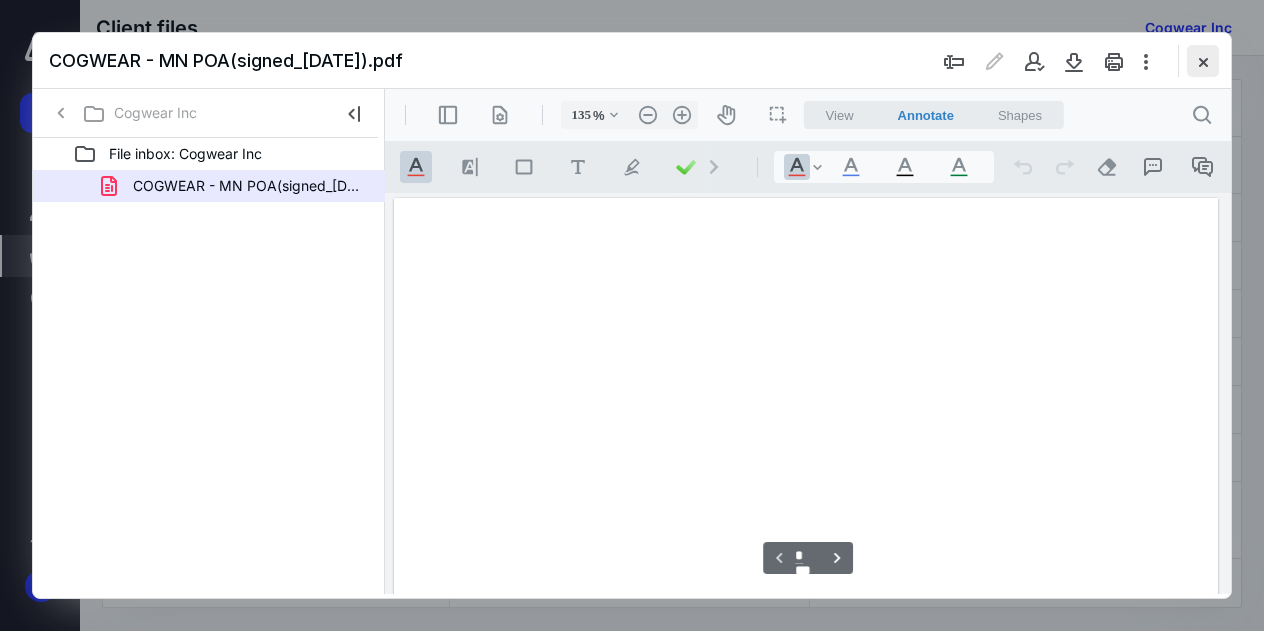 scroll, scrollTop: 109, scrollLeft: 0, axis: vertical 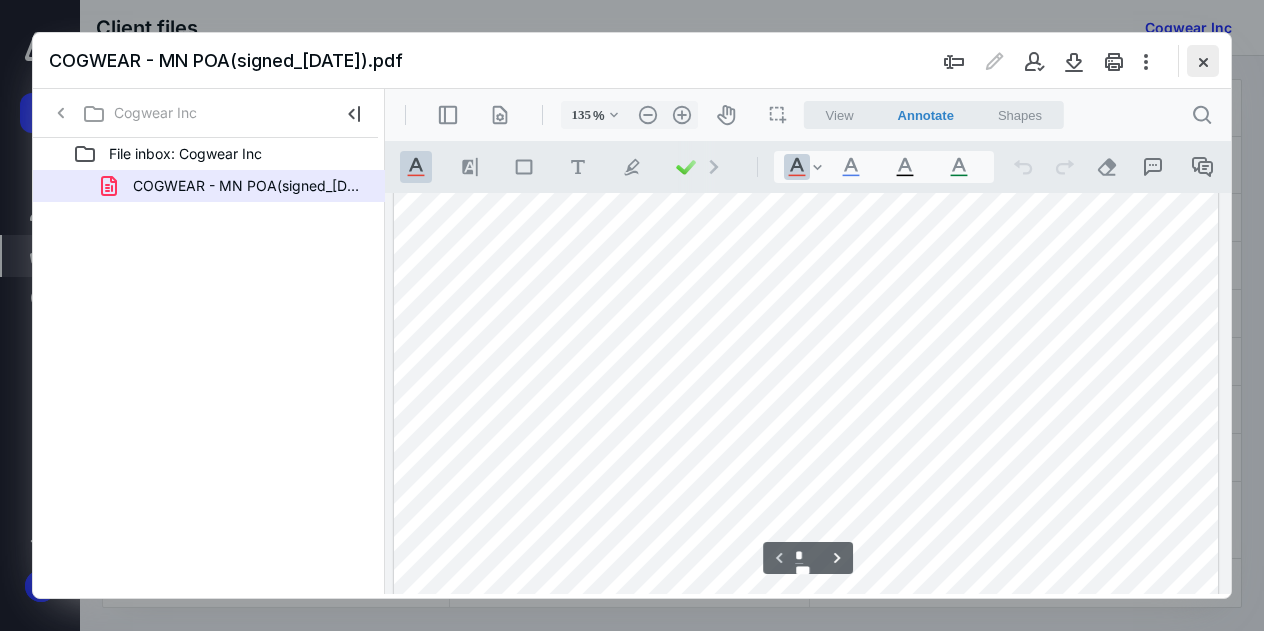 click at bounding box center (1203, 61) 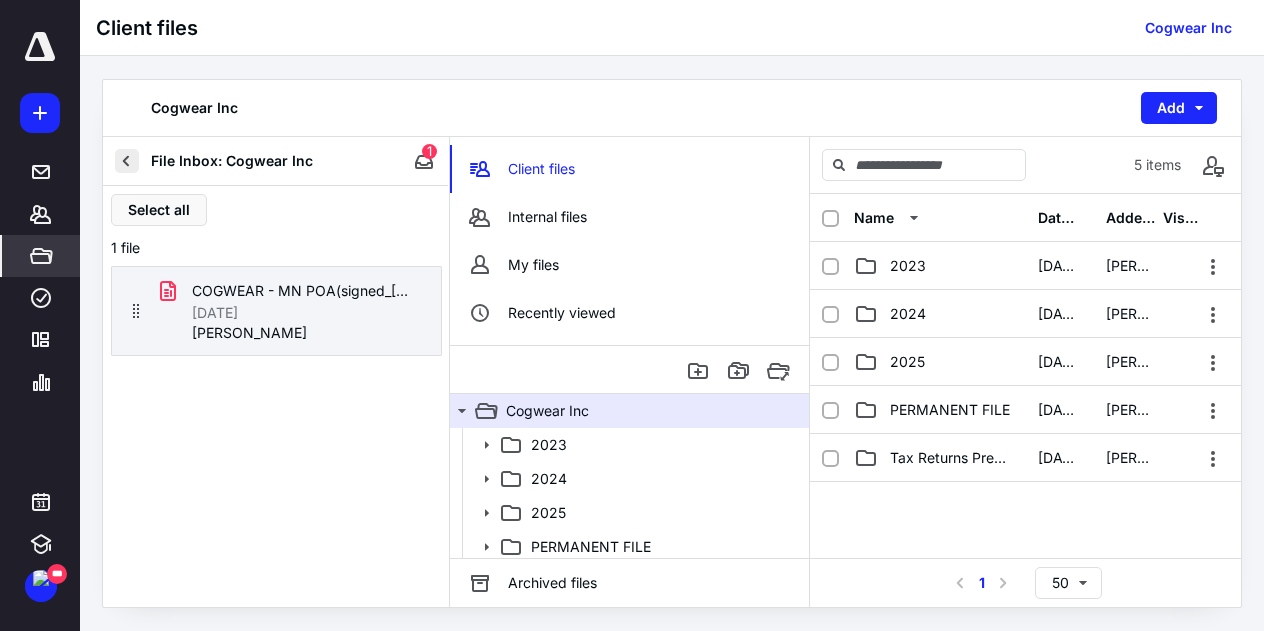 click at bounding box center [127, 161] 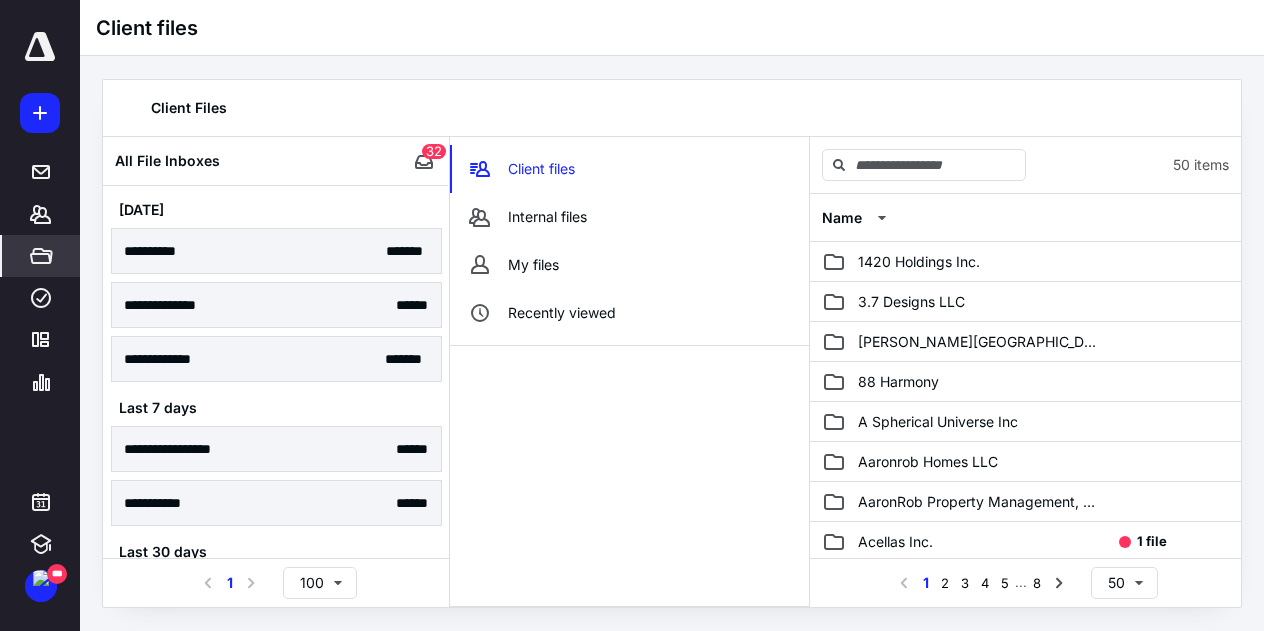 scroll, scrollTop: 188, scrollLeft: 0, axis: vertical 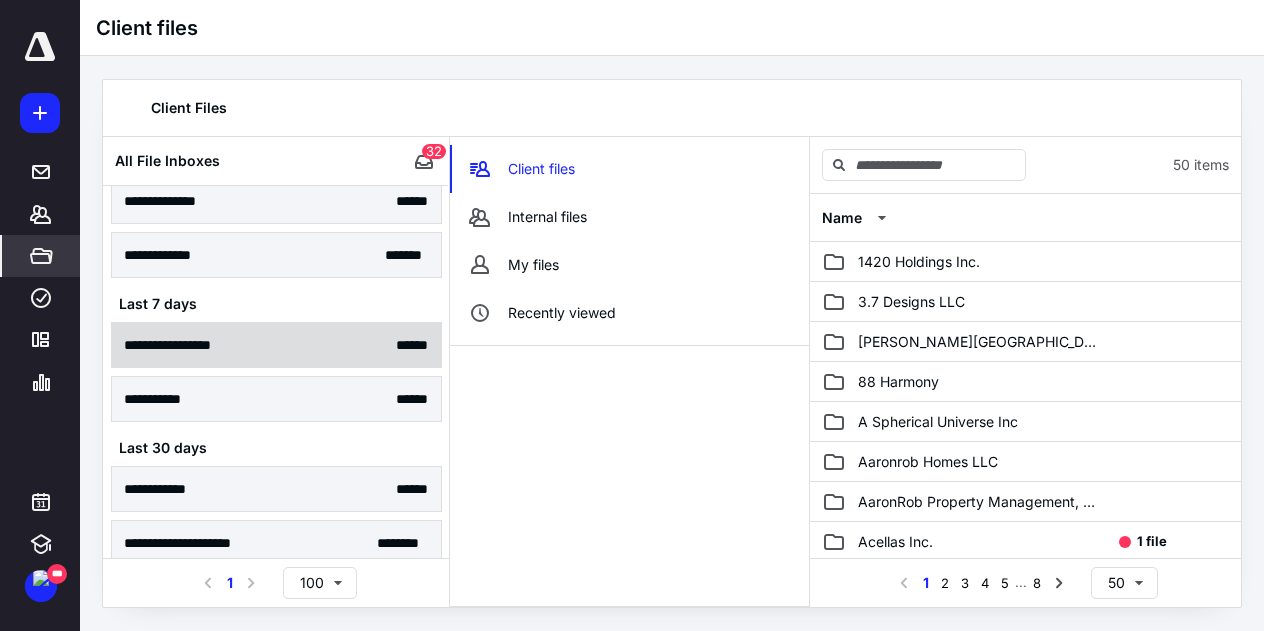 click on "**********" at bounding box center (276, 345) 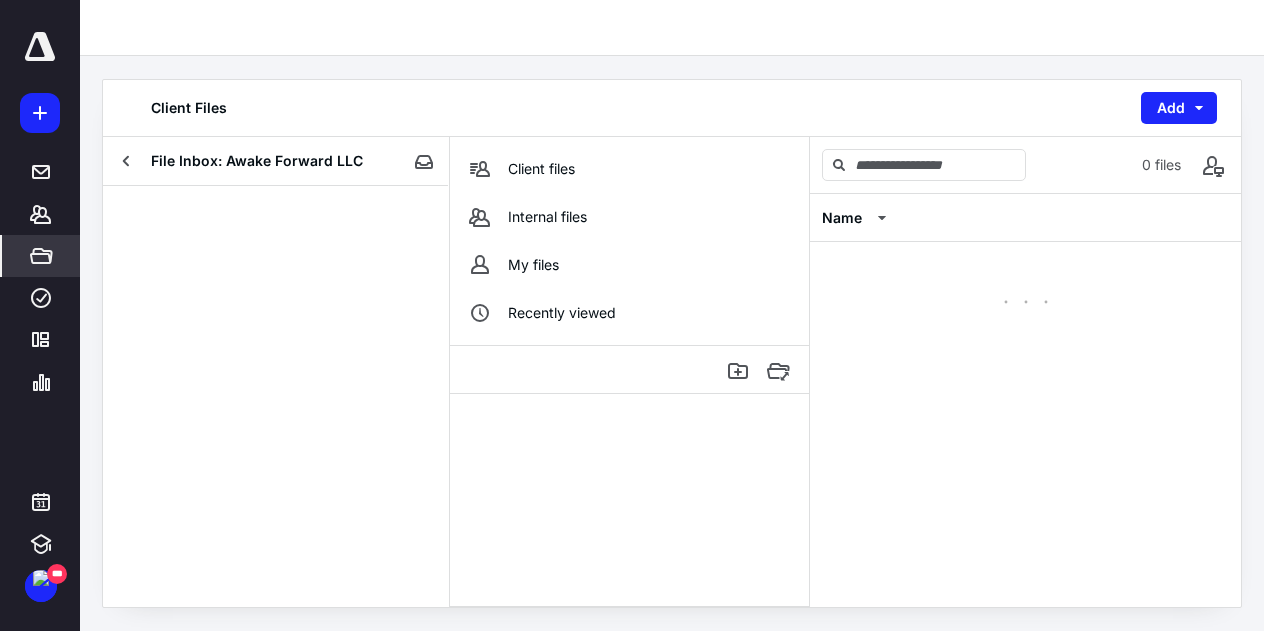 scroll, scrollTop: 0, scrollLeft: 0, axis: both 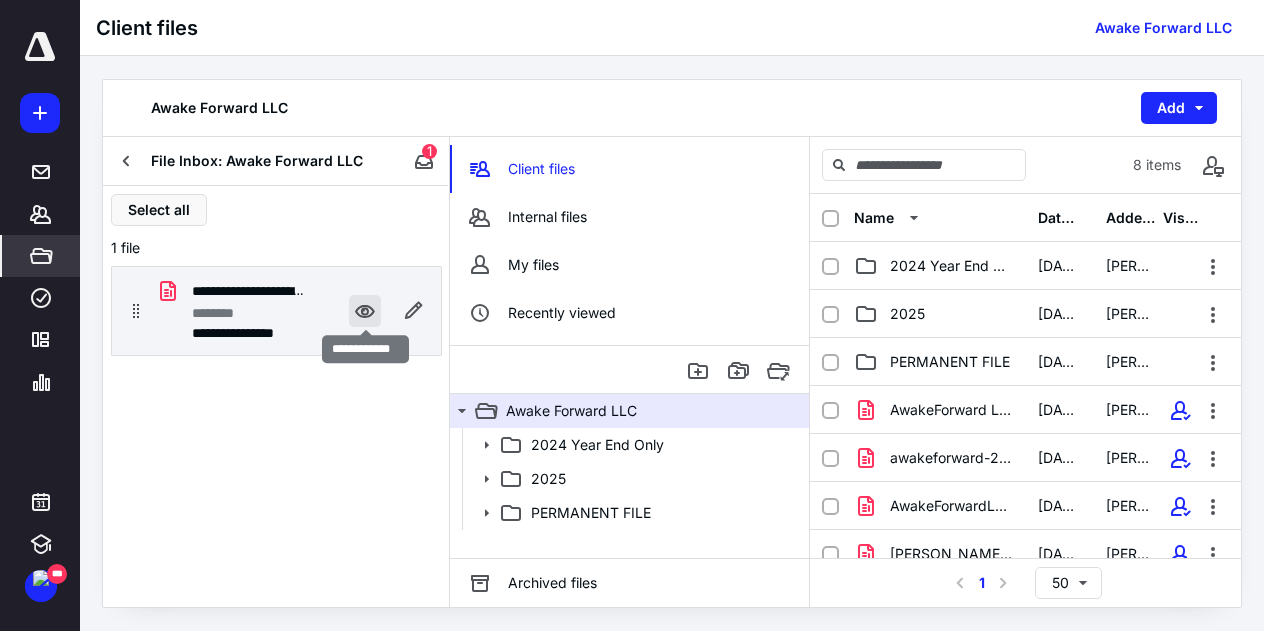 click at bounding box center (365, 311) 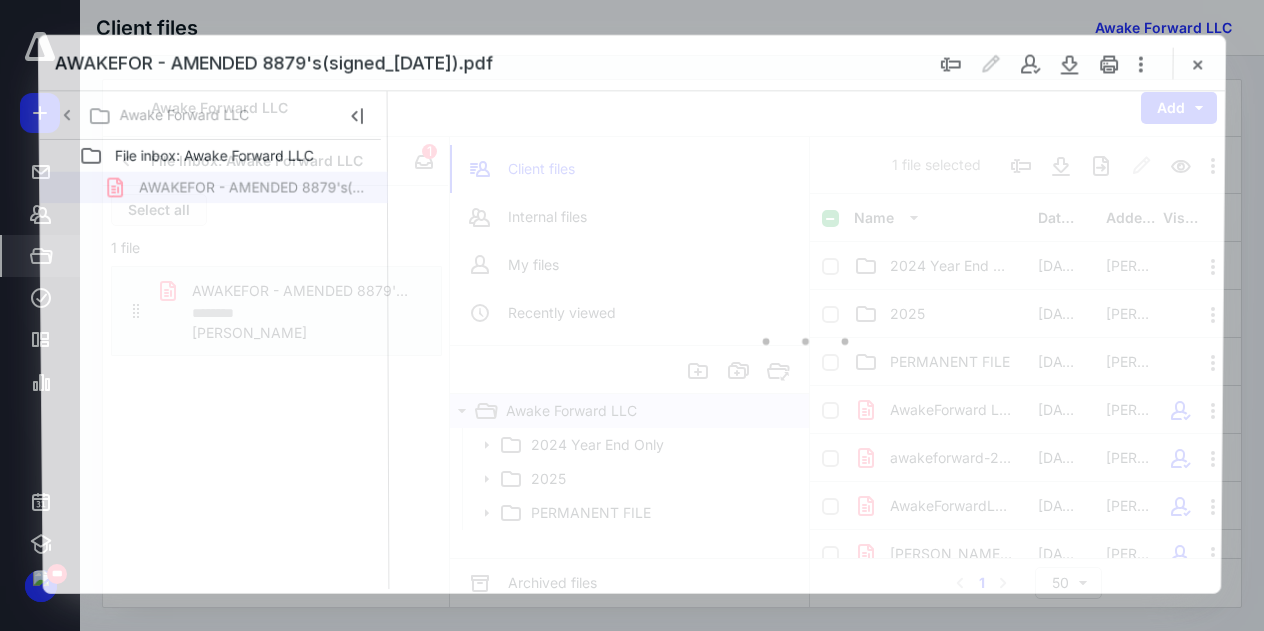 scroll, scrollTop: 0, scrollLeft: 0, axis: both 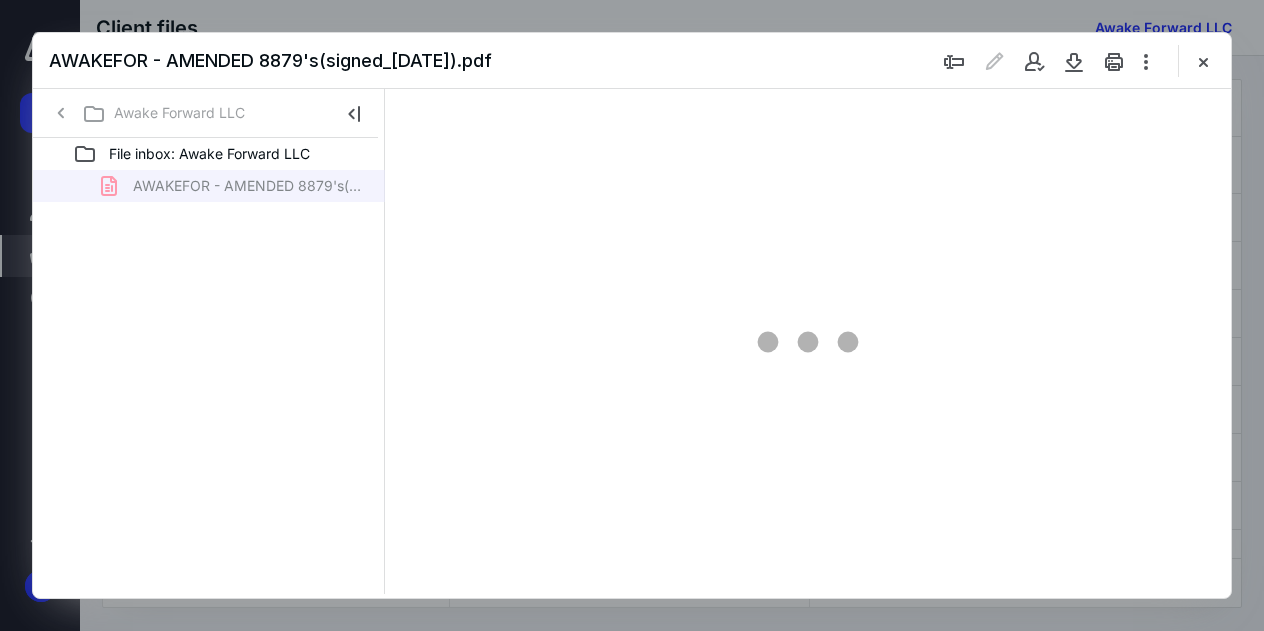type on "135" 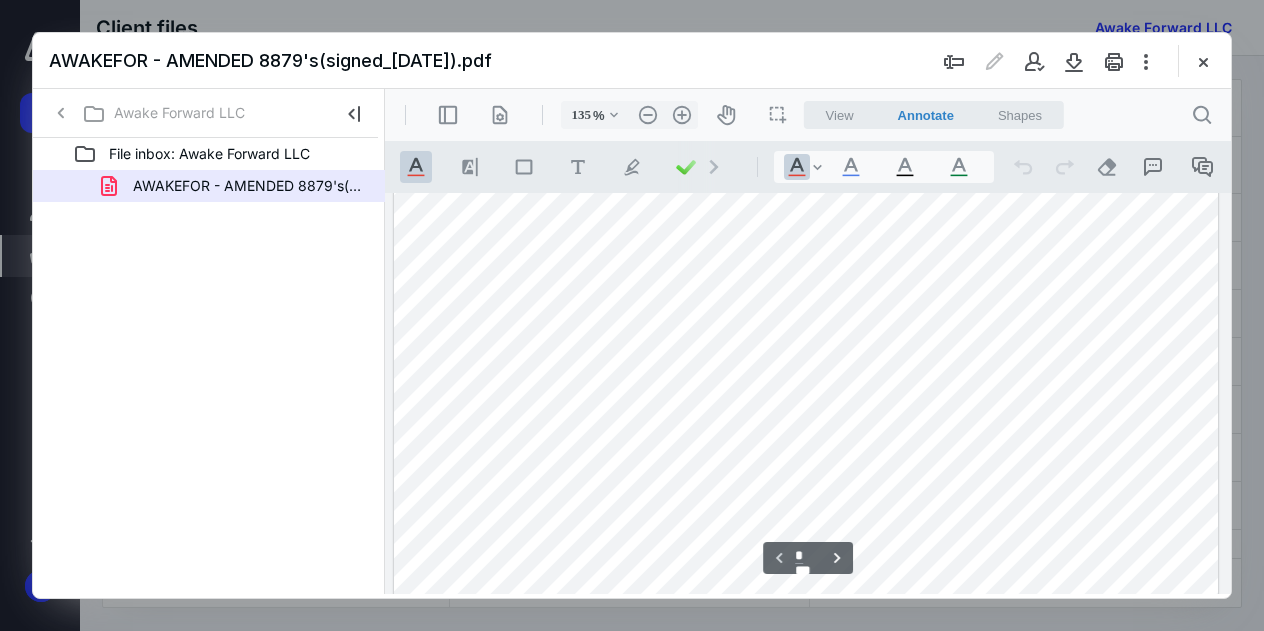 scroll, scrollTop: 0, scrollLeft: 0, axis: both 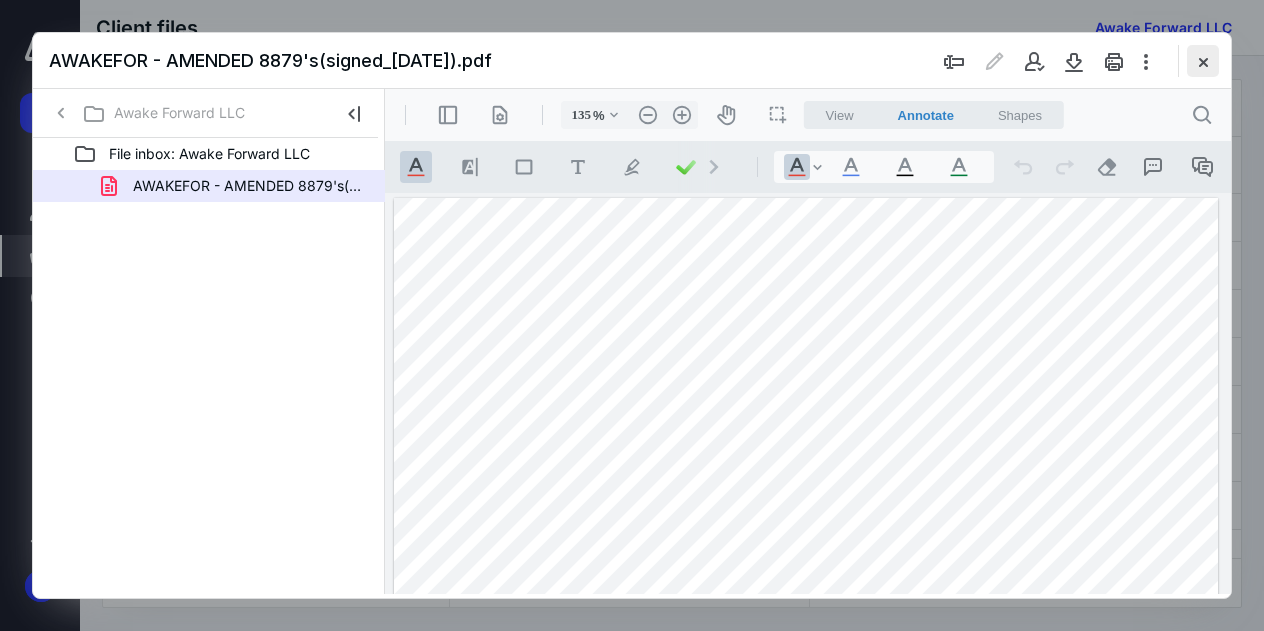 click at bounding box center [1203, 61] 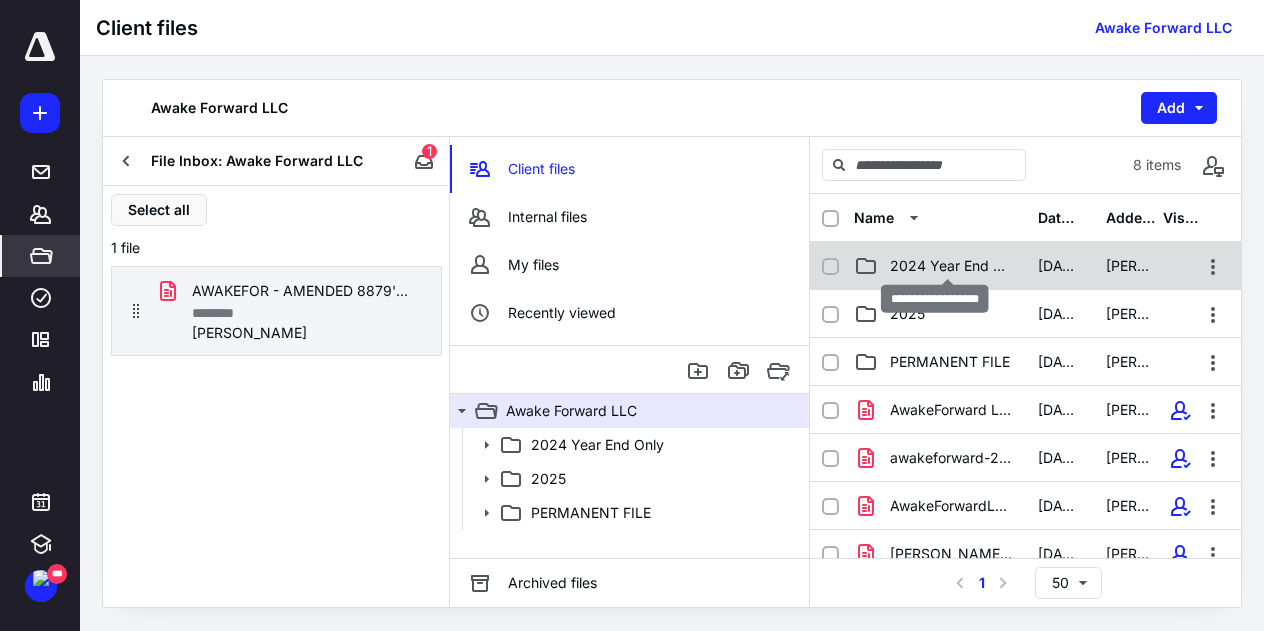 click on "2024 Year End Only" at bounding box center (952, 266) 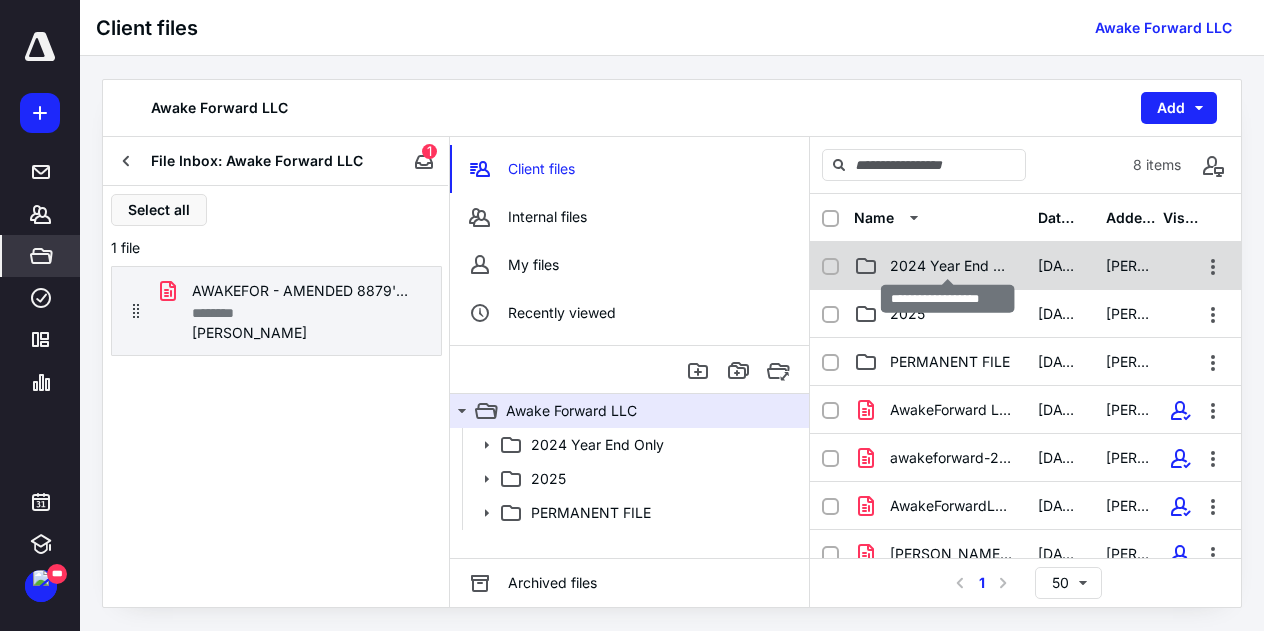 click on "2024 Year End Only" at bounding box center (952, 266) 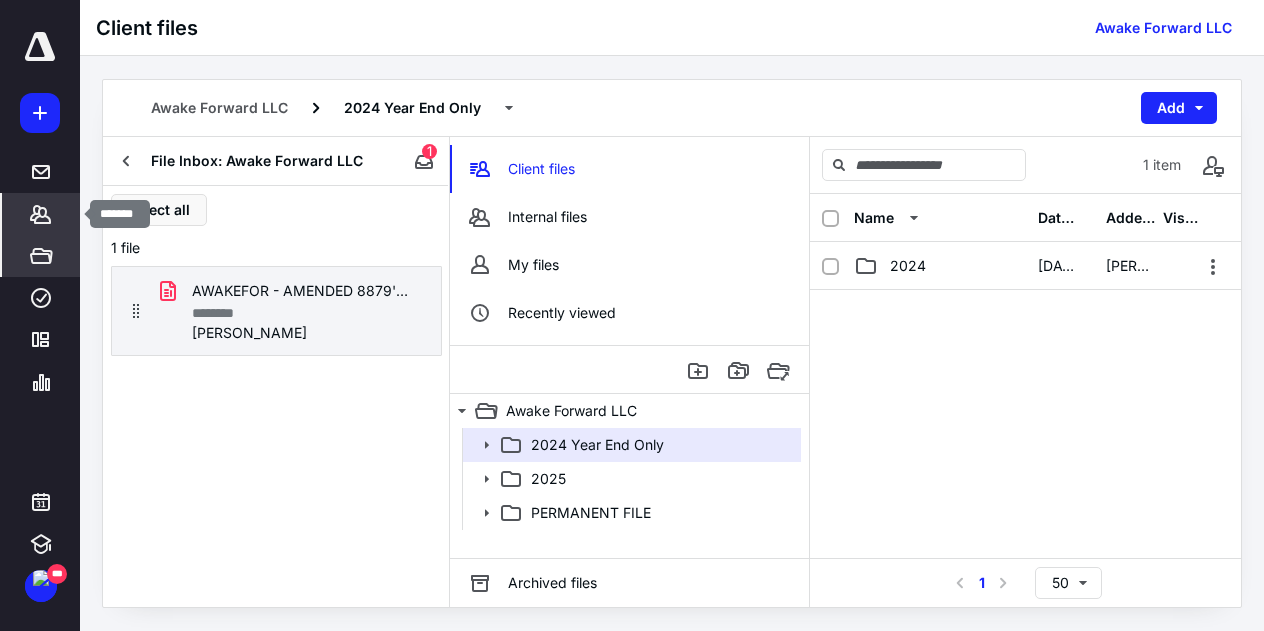 click 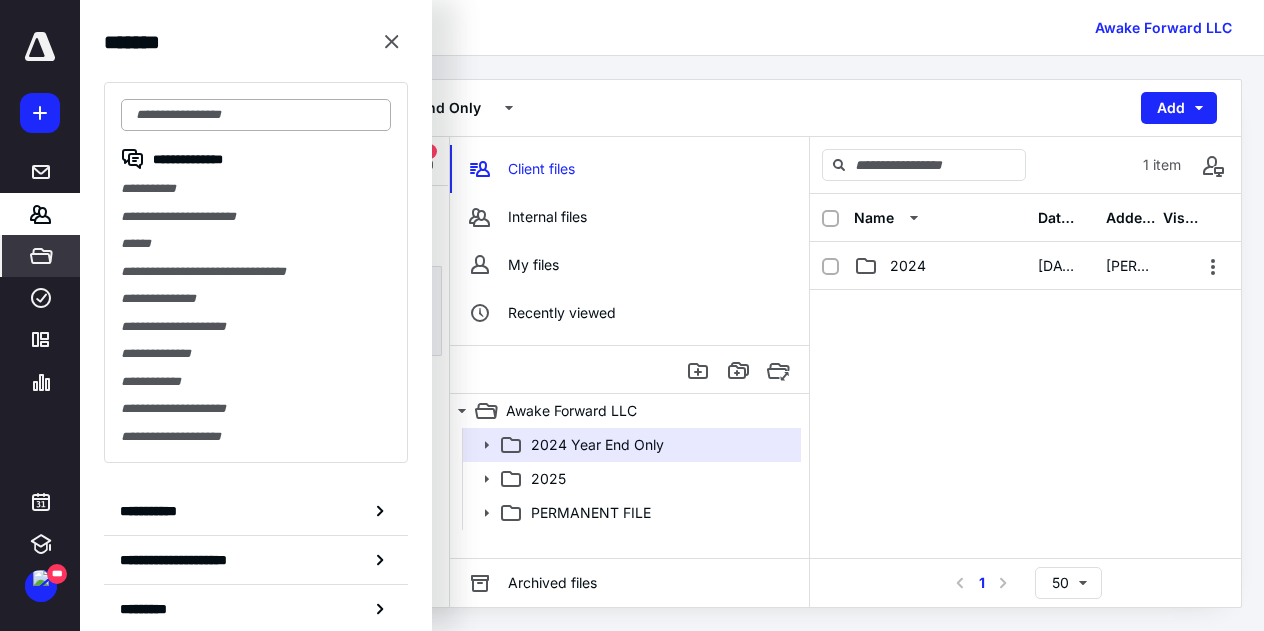 click at bounding box center (256, 115) 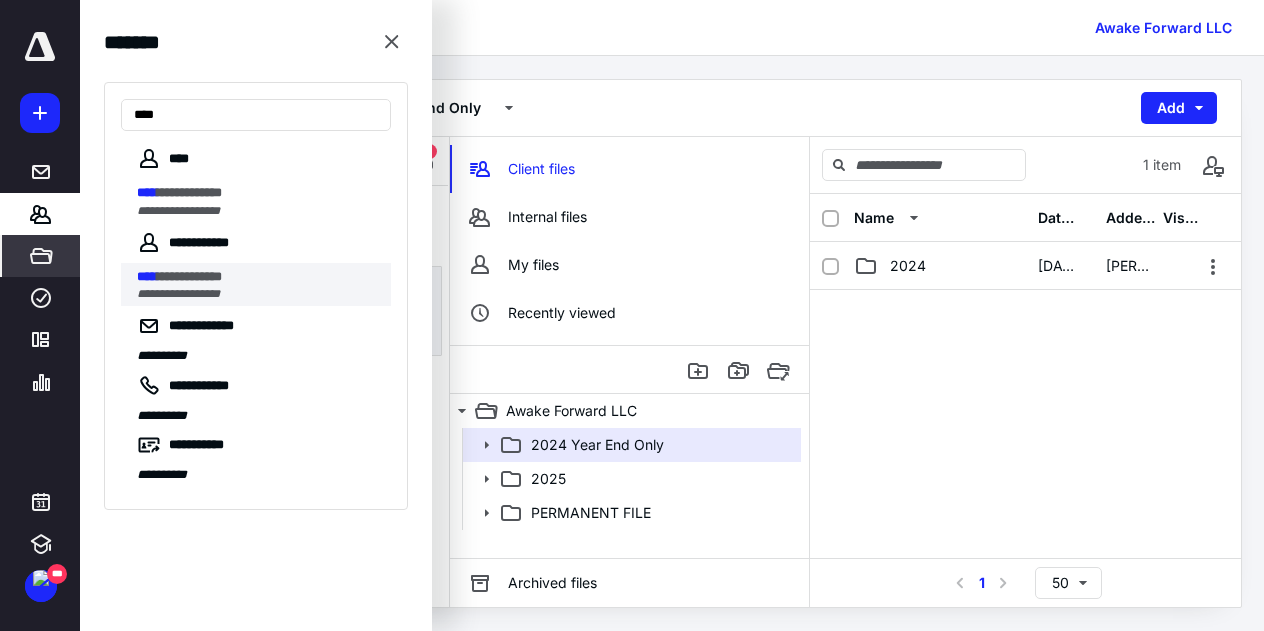 type on "****" 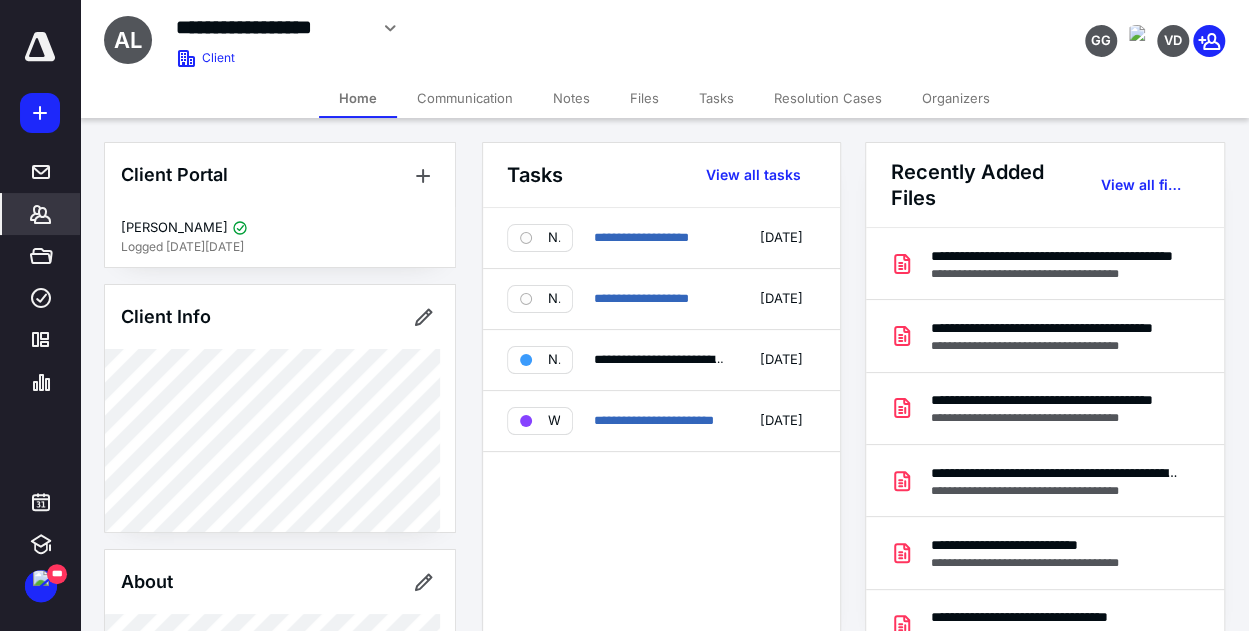 click on "Files" at bounding box center [644, 98] 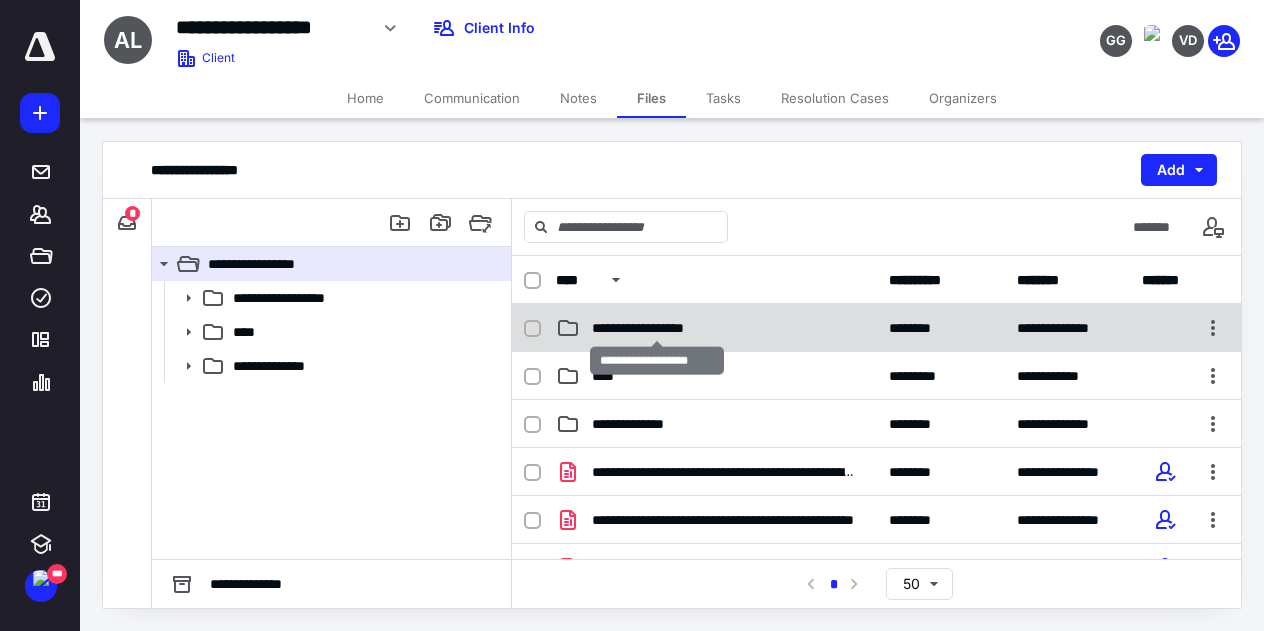 click on "**********" at bounding box center (658, 328) 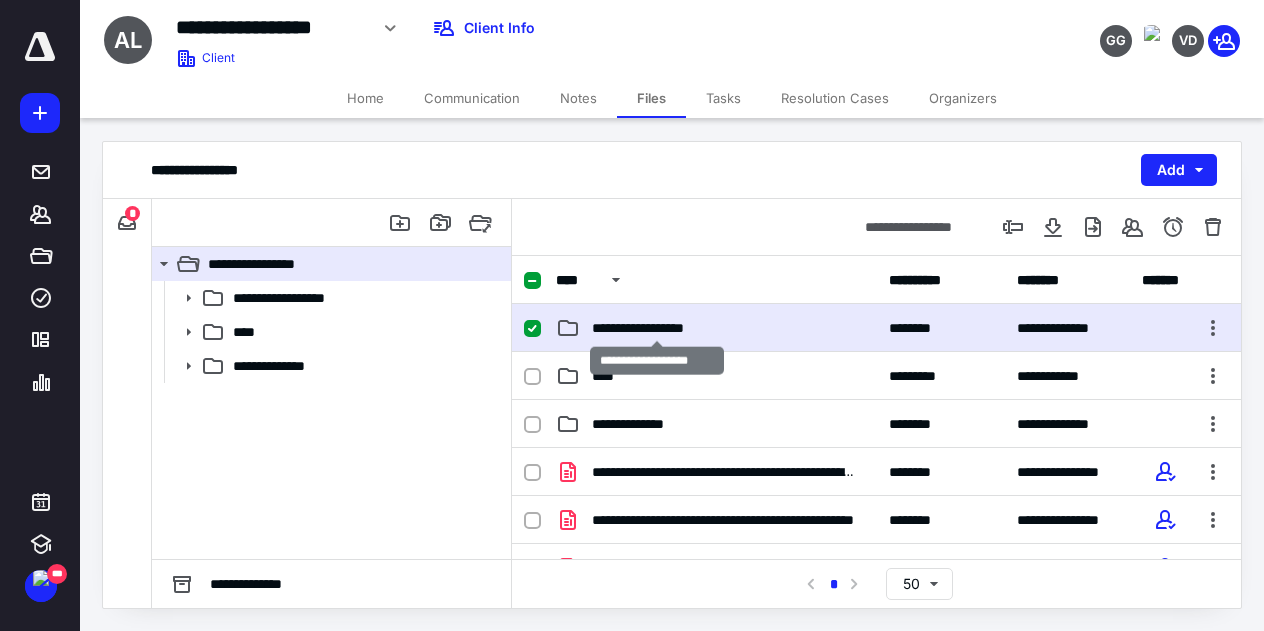 click on "**********" at bounding box center (658, 328) 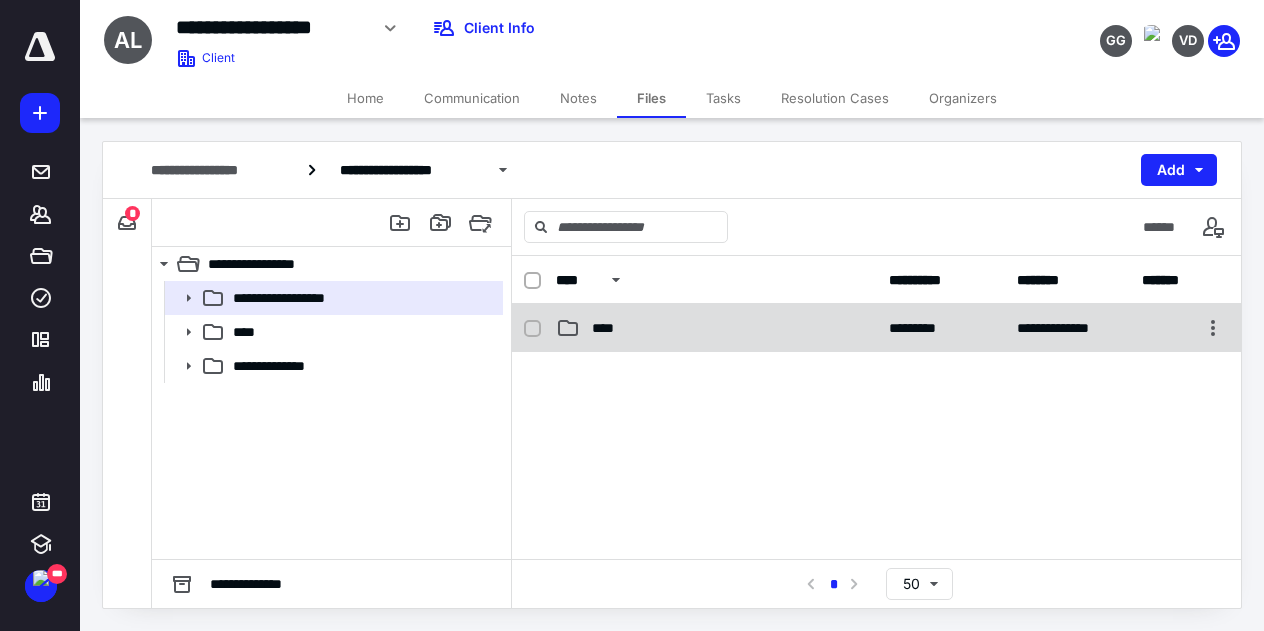 click on "**********" at bounding box center [876, 328] 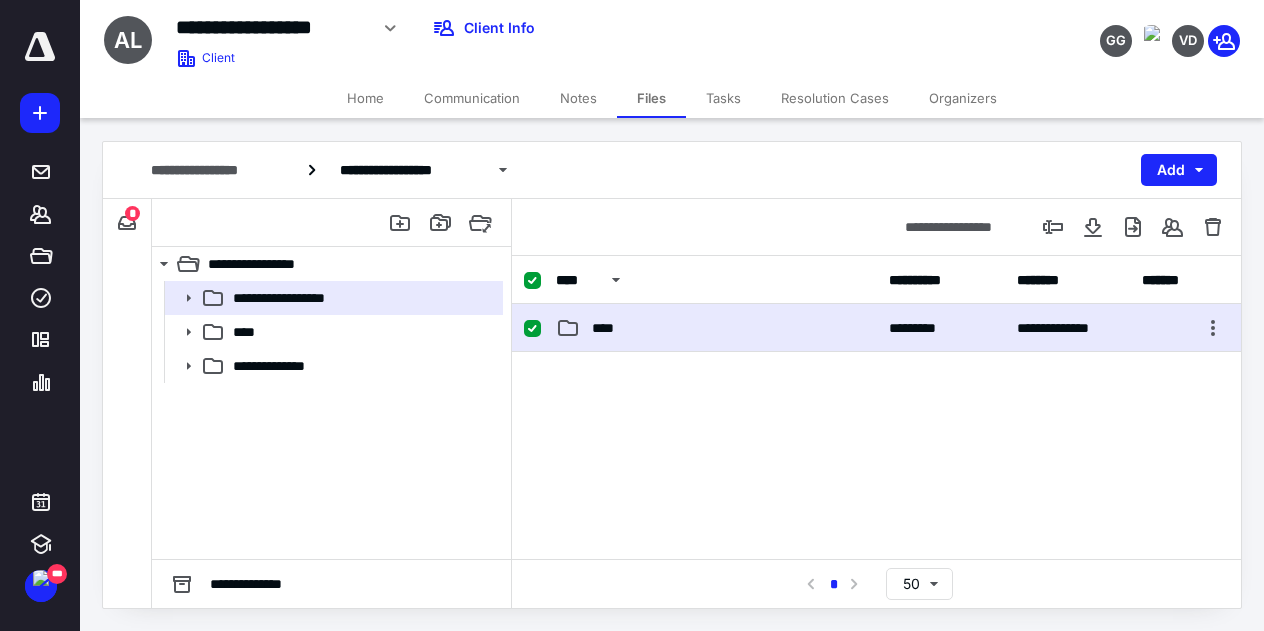 click on "**********" at bounding box center (876, 328) 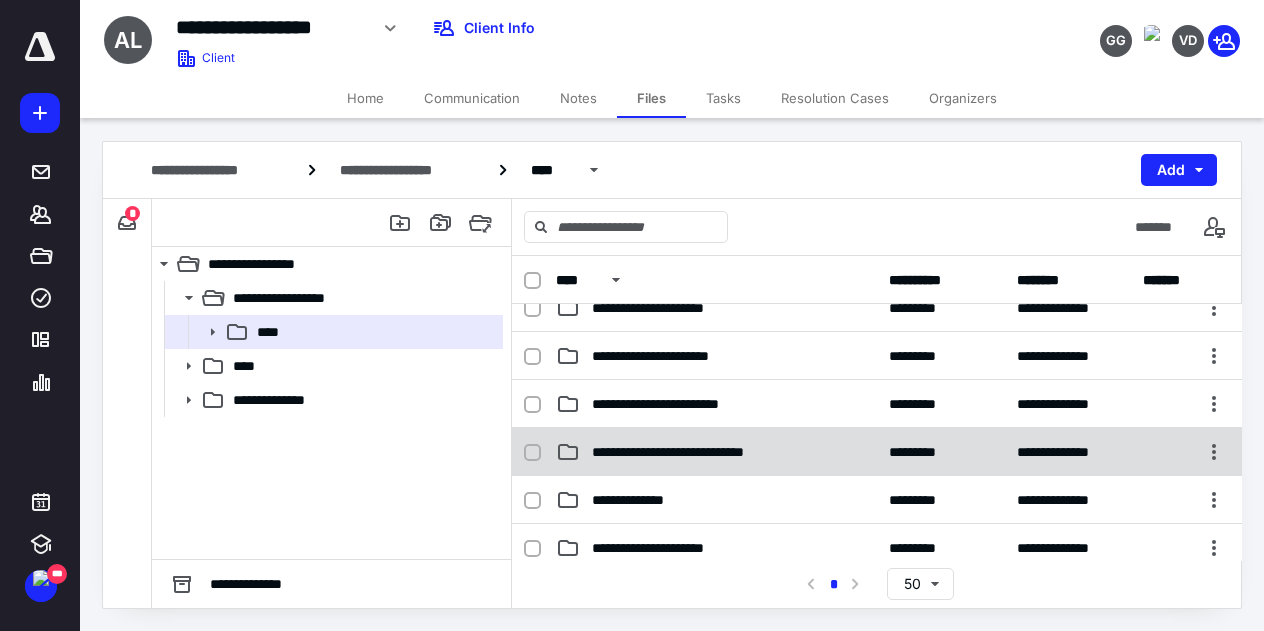 scroll, scrollTop: 100, scrollLeft: 0, axis: vertical 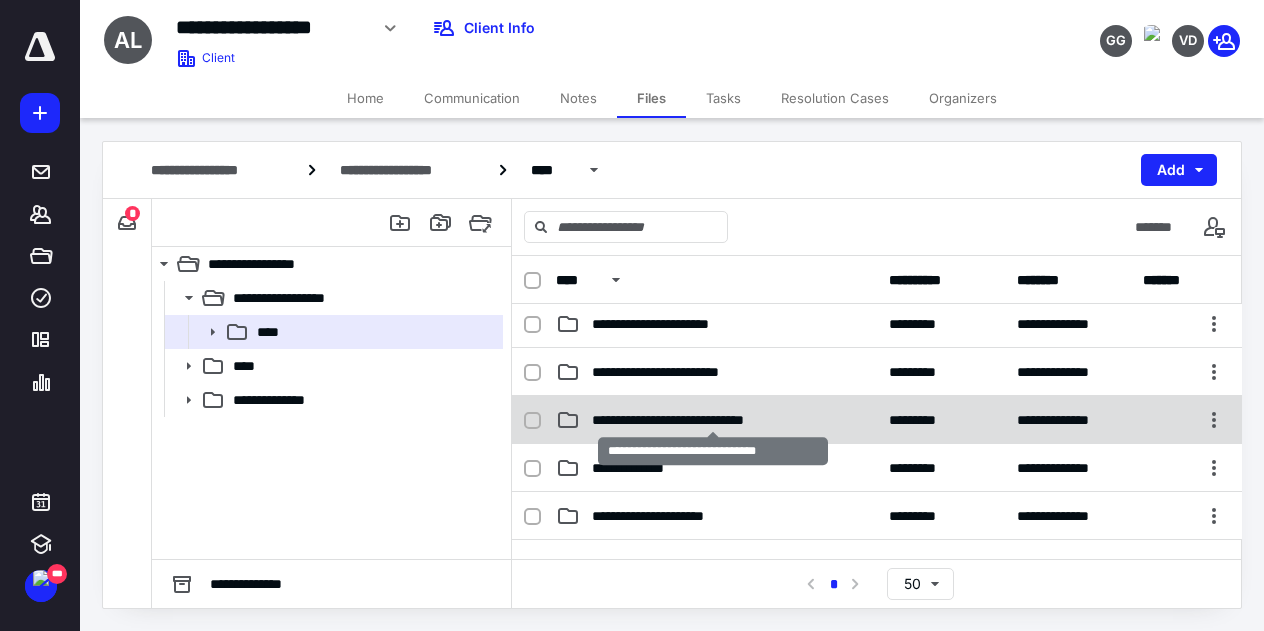 click on "**********" at bounding box center [713, 420] 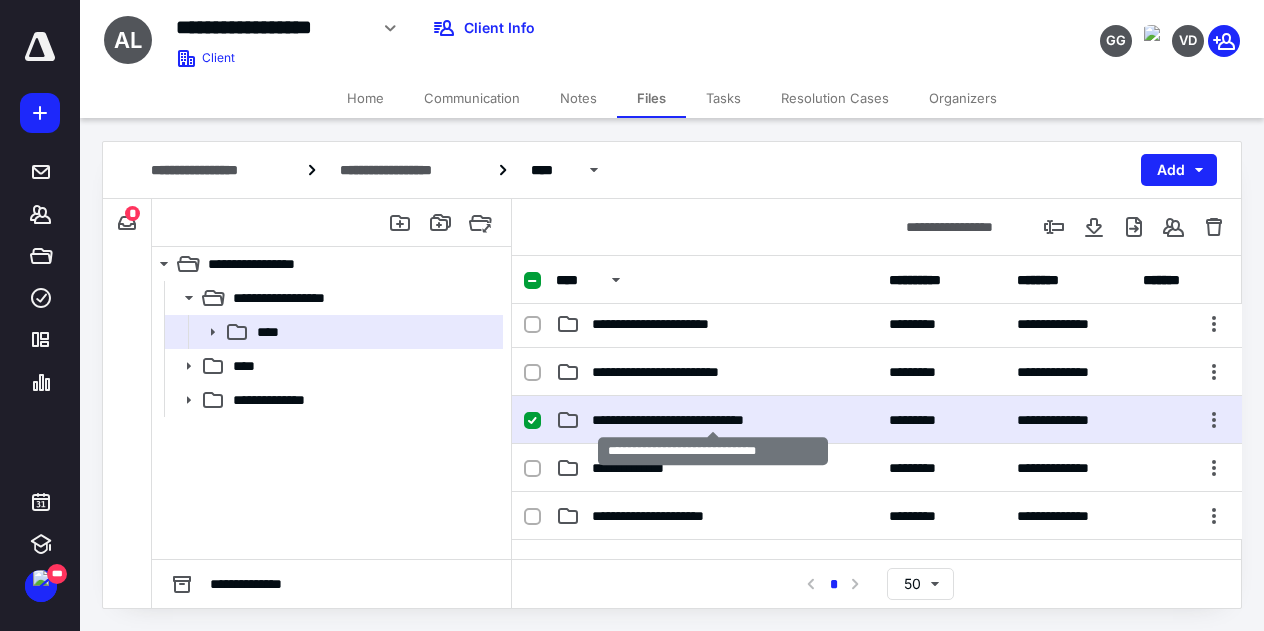 click on "**********" at bounding box center [713, 420] 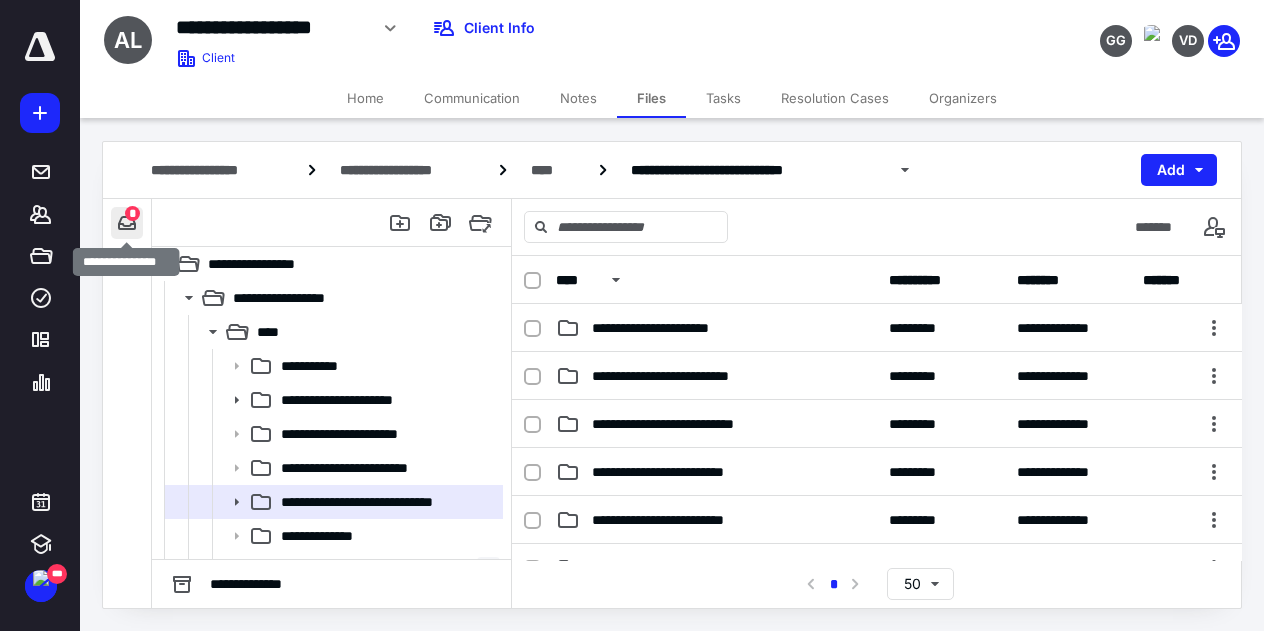 click at bounding box center [127, 223] 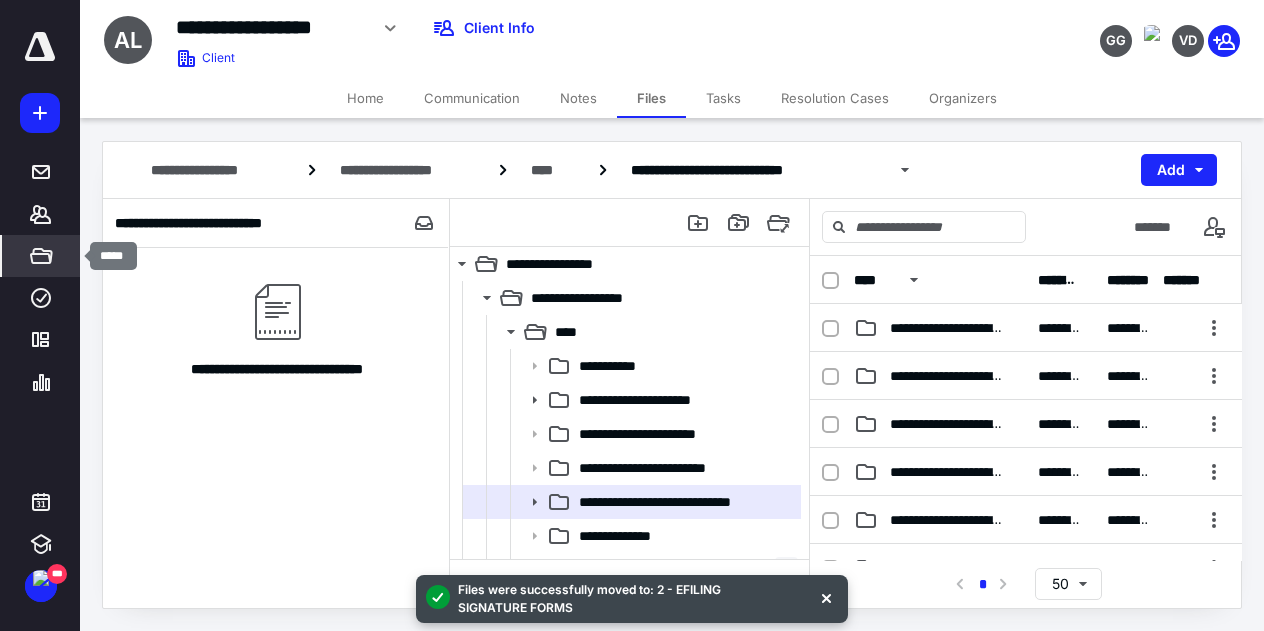 click 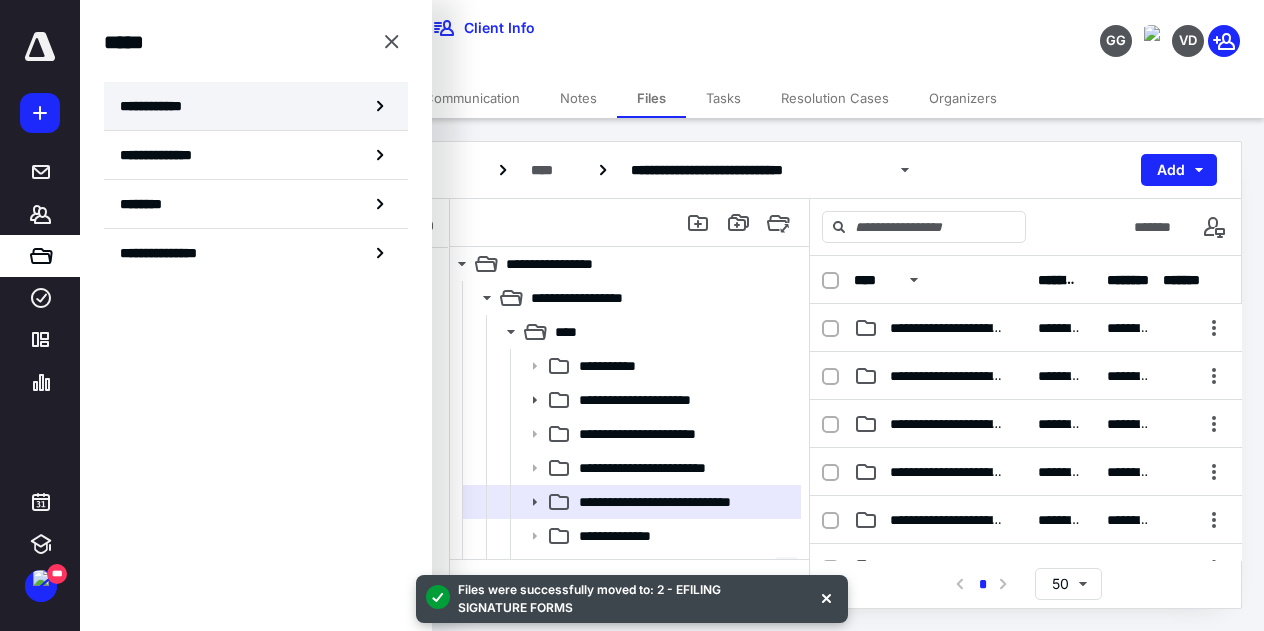 click on "**********" at bounding box center [157, 106] 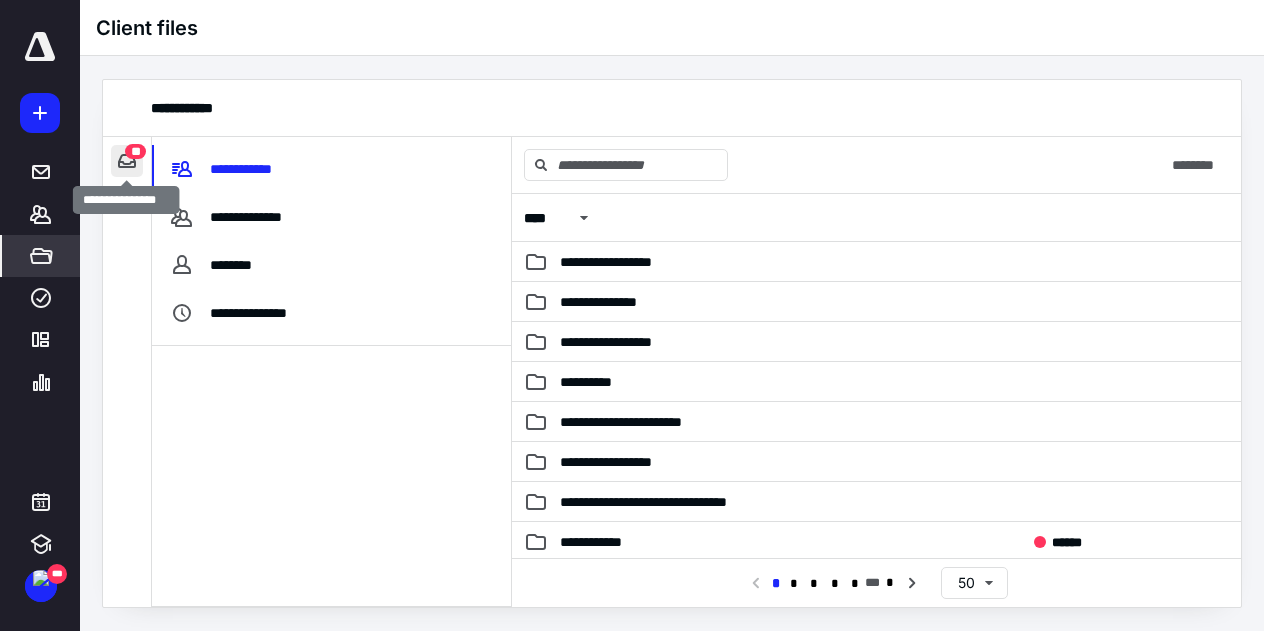 click at bounding box center [127, 161] 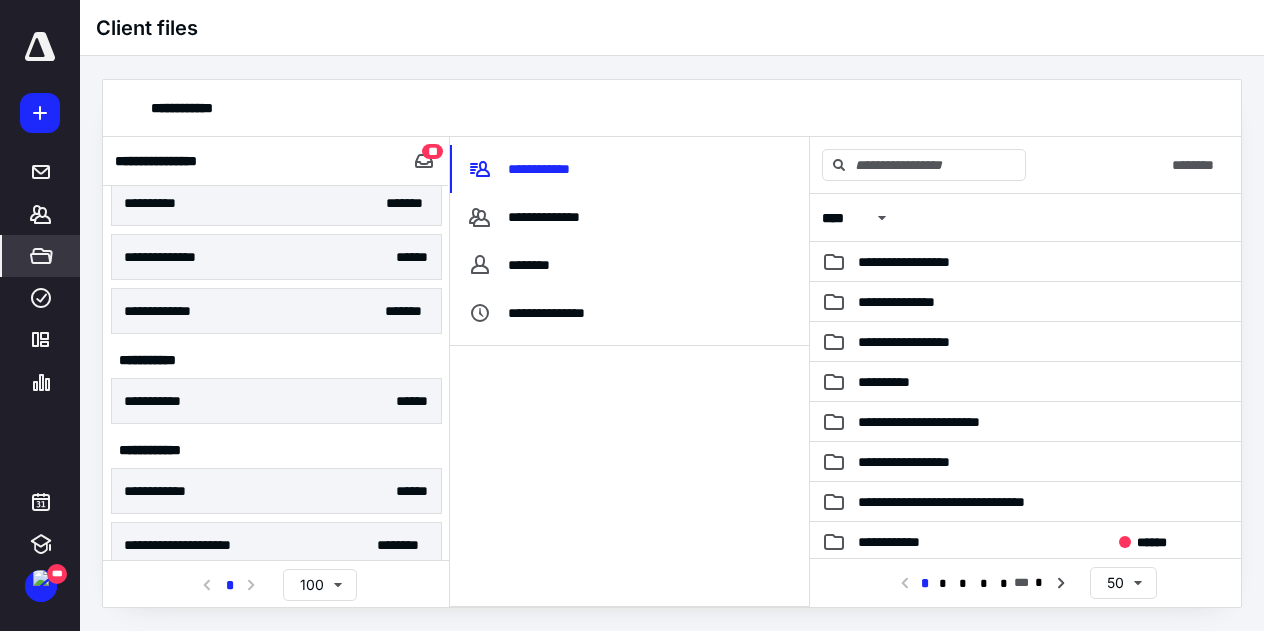 scroll, scrollTop: 135, scrollLeft: 0, axis: vertical 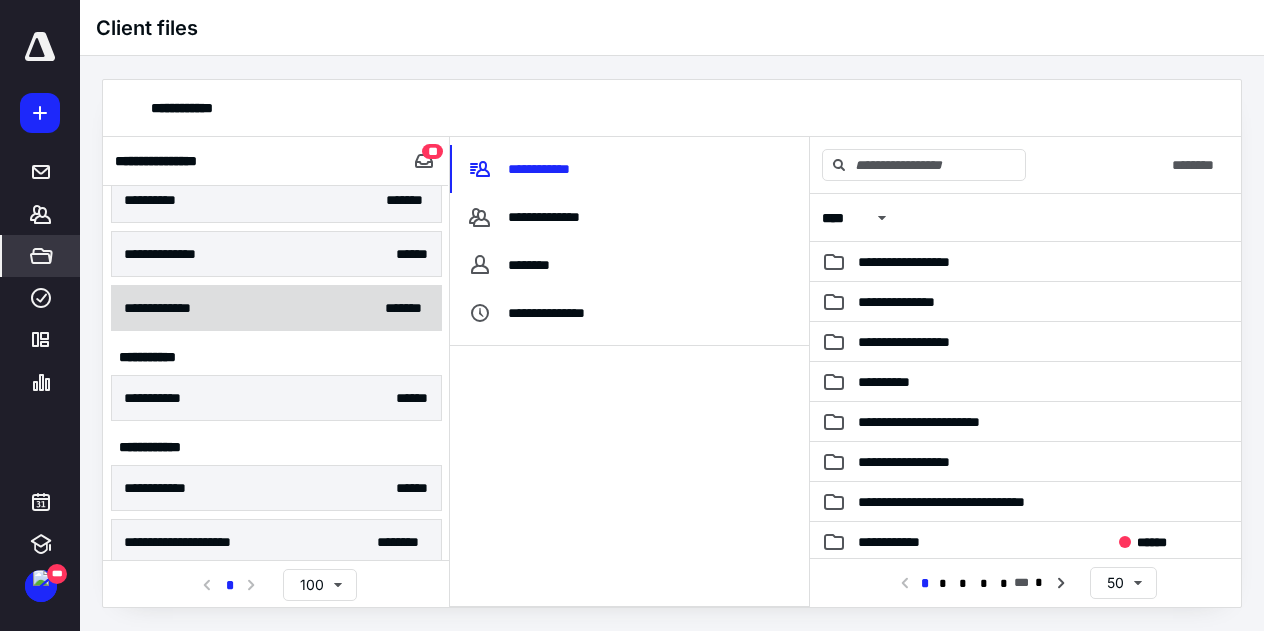 click on "**********" at bounding box center [276, 308] 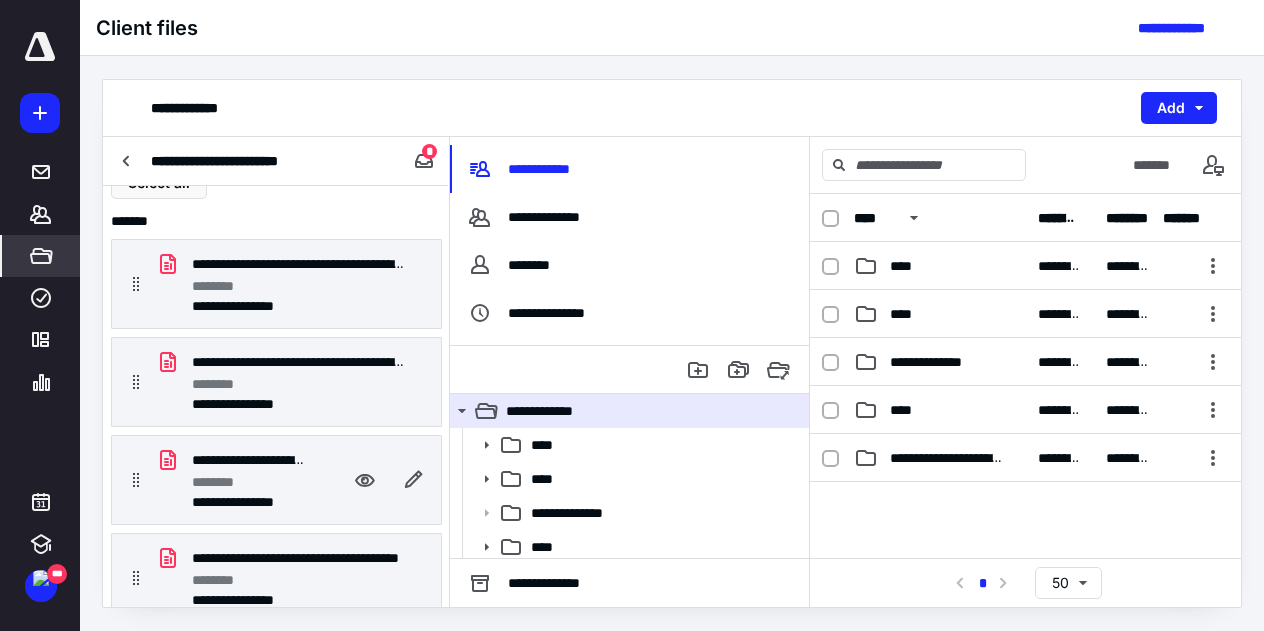 scroll, scrollTop: 38, scrollLeft: 0, axis: vertical 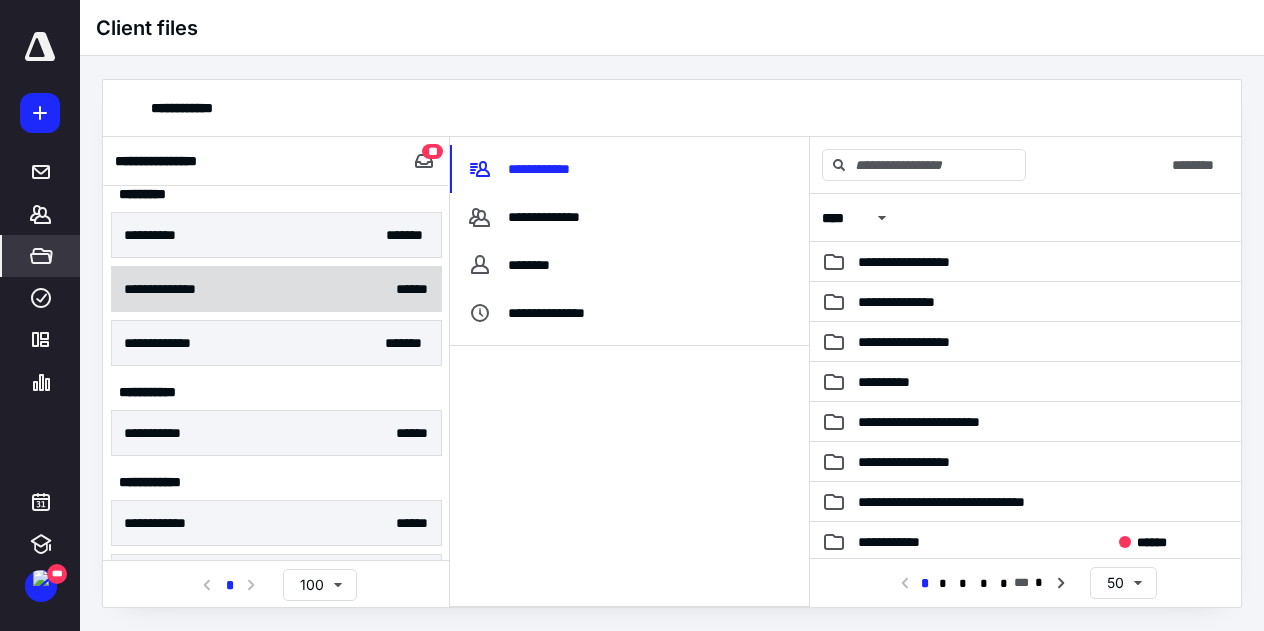 click on "**********" at bounding box center [276, 289] 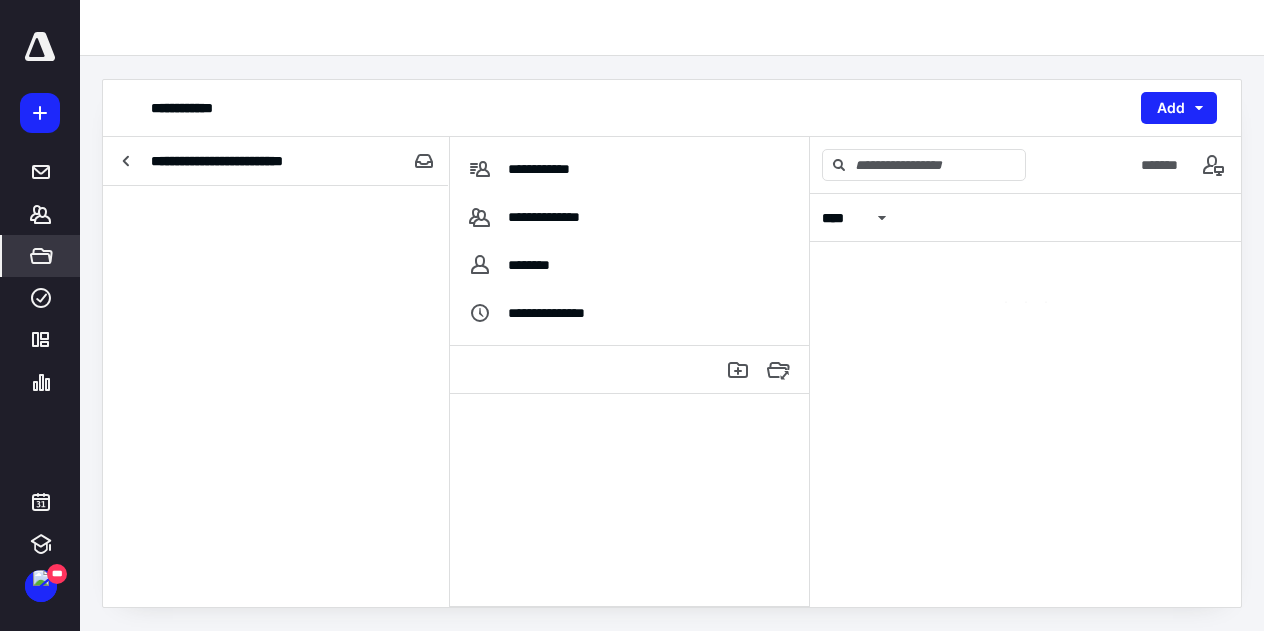 scroll, scrollTop: 0, scrollLeft: 0, axis: both 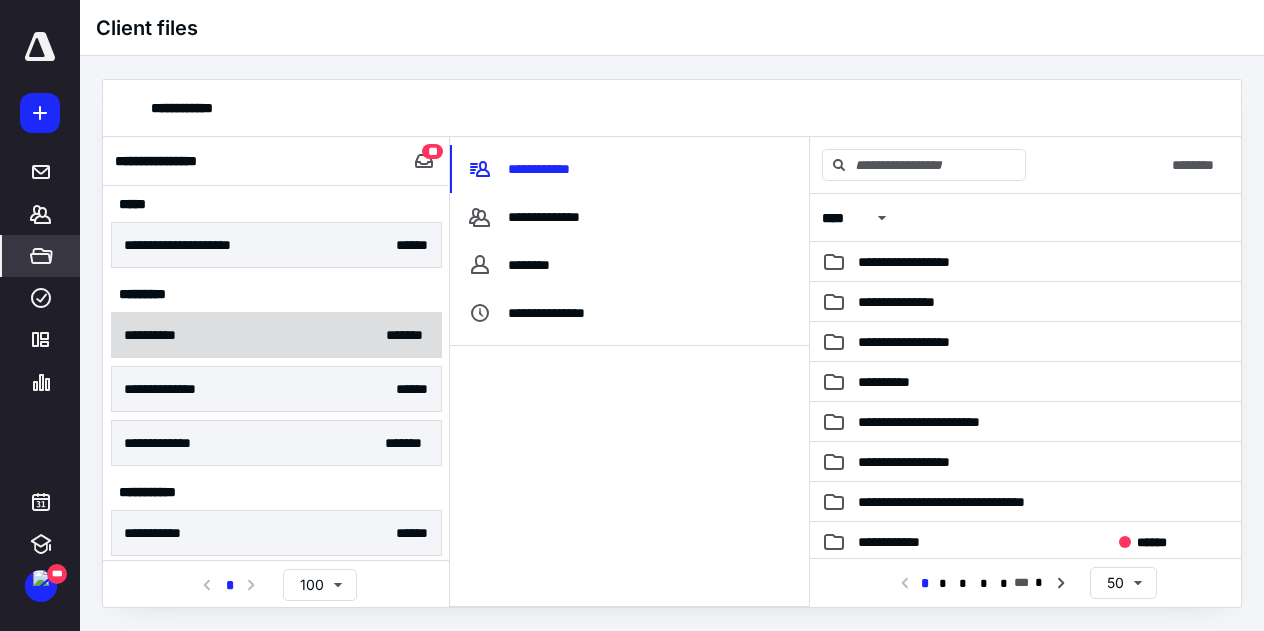 click on "**********" at bounding box center (276, 335) 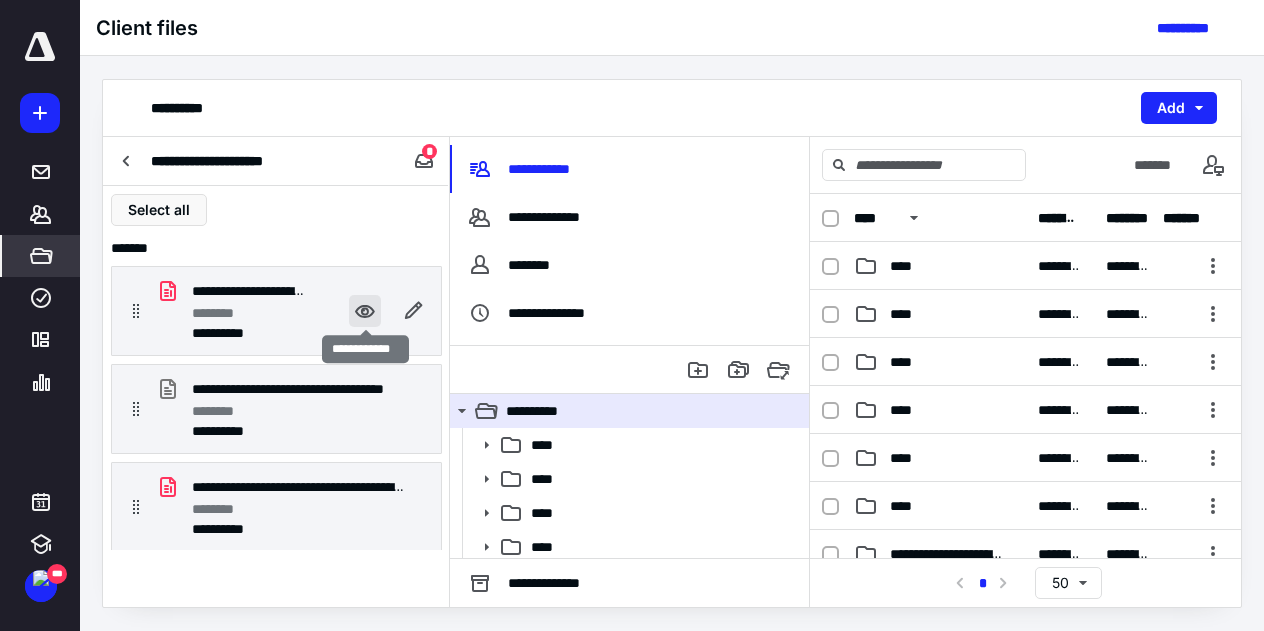 click at bounding box center (365, 311) 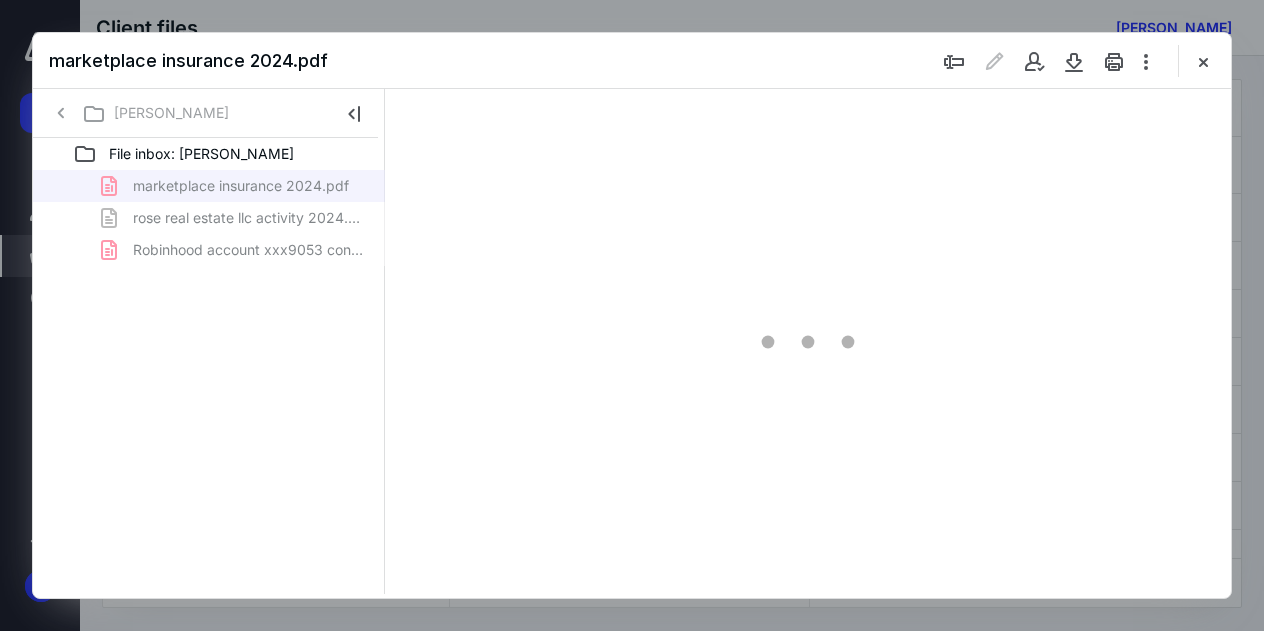 scroll, scrollTop: 0, scrollLeft: 0, axis: both 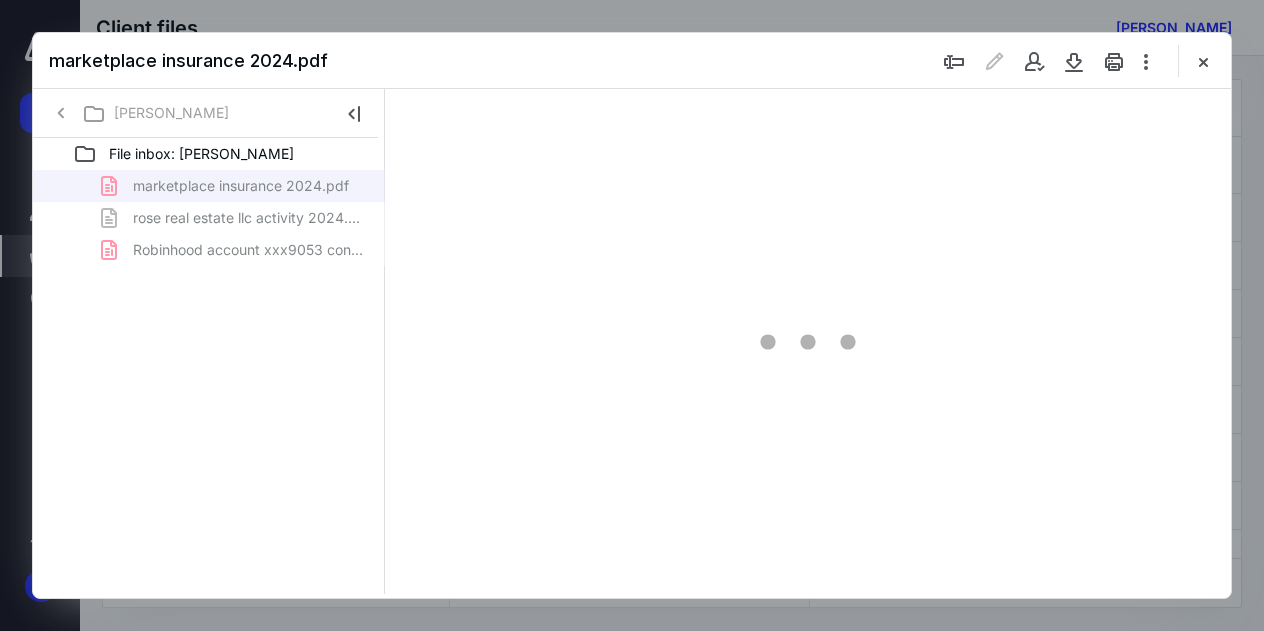 type on "135" 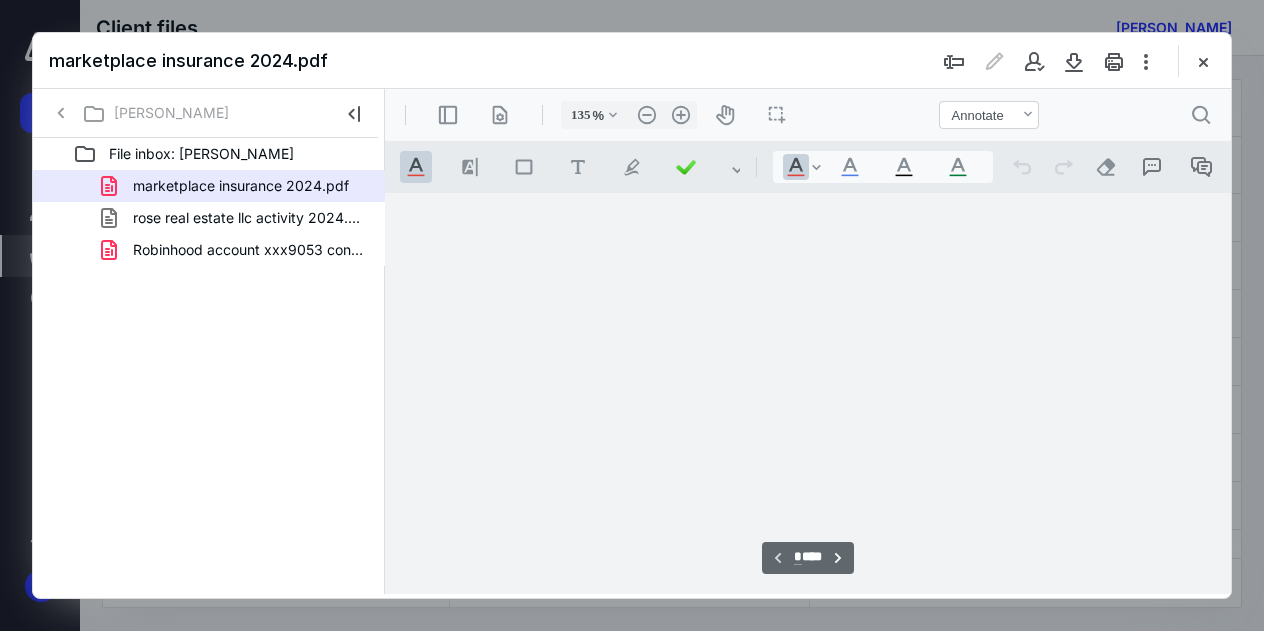 scroll, scrollTop: 109, scrollLeft: 0, axis: vertical 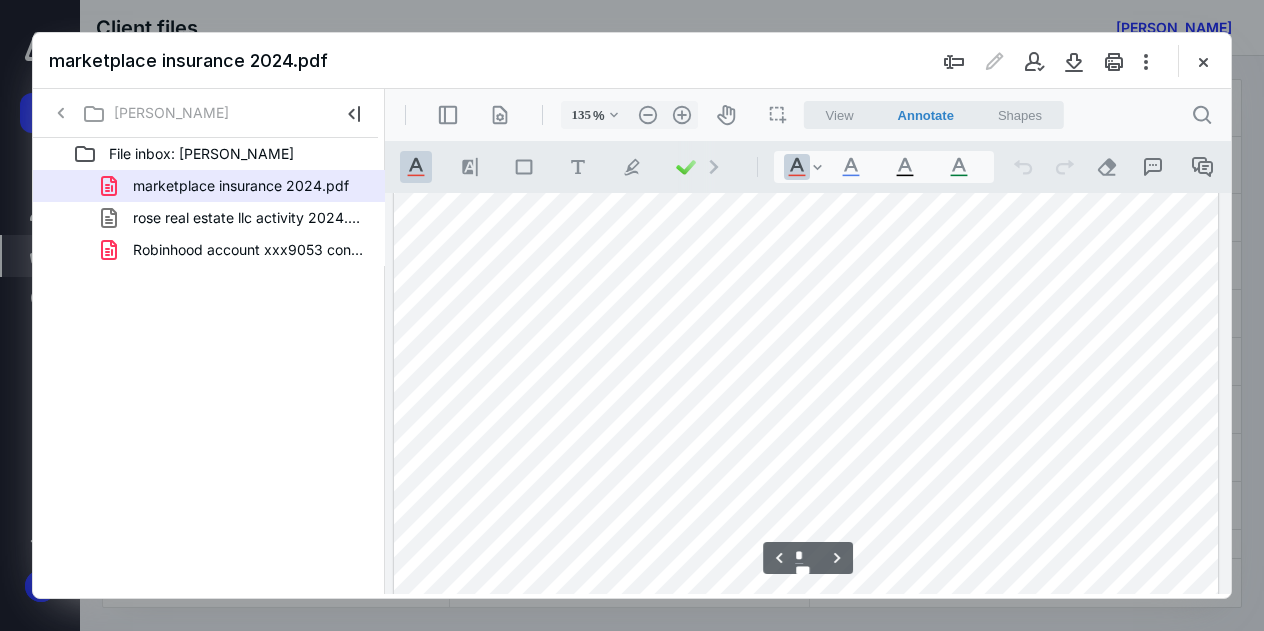 type on "*" 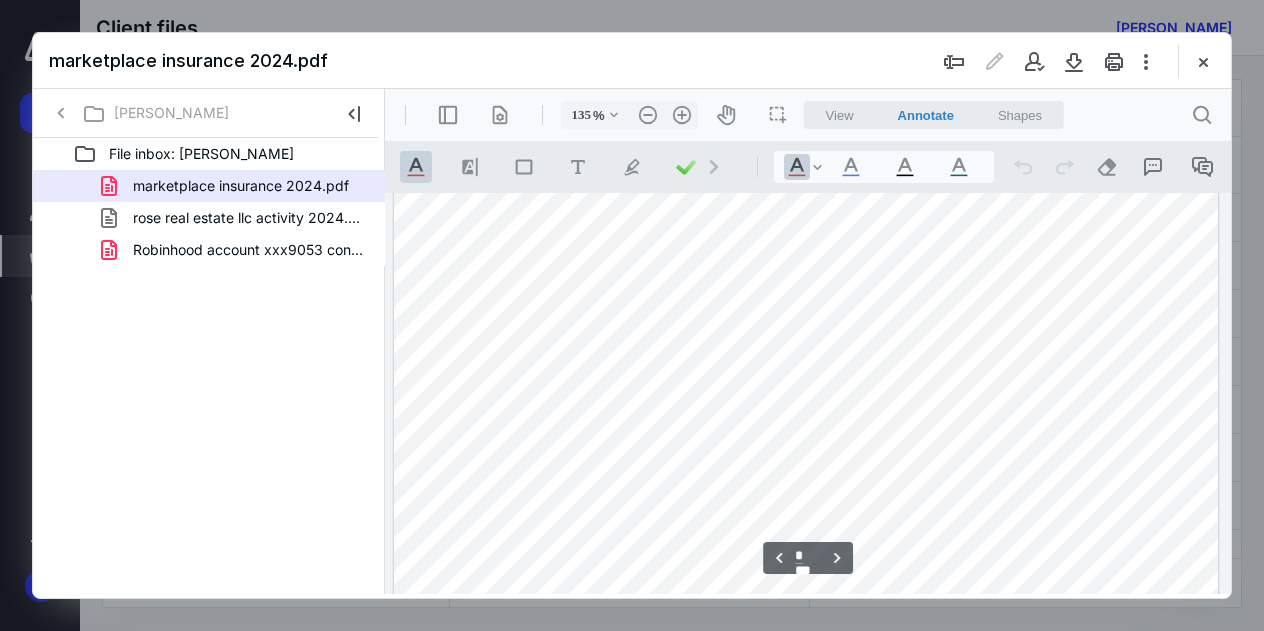 scroll, scrollTop: 2009, scrollLeft: 0, axis: vertical 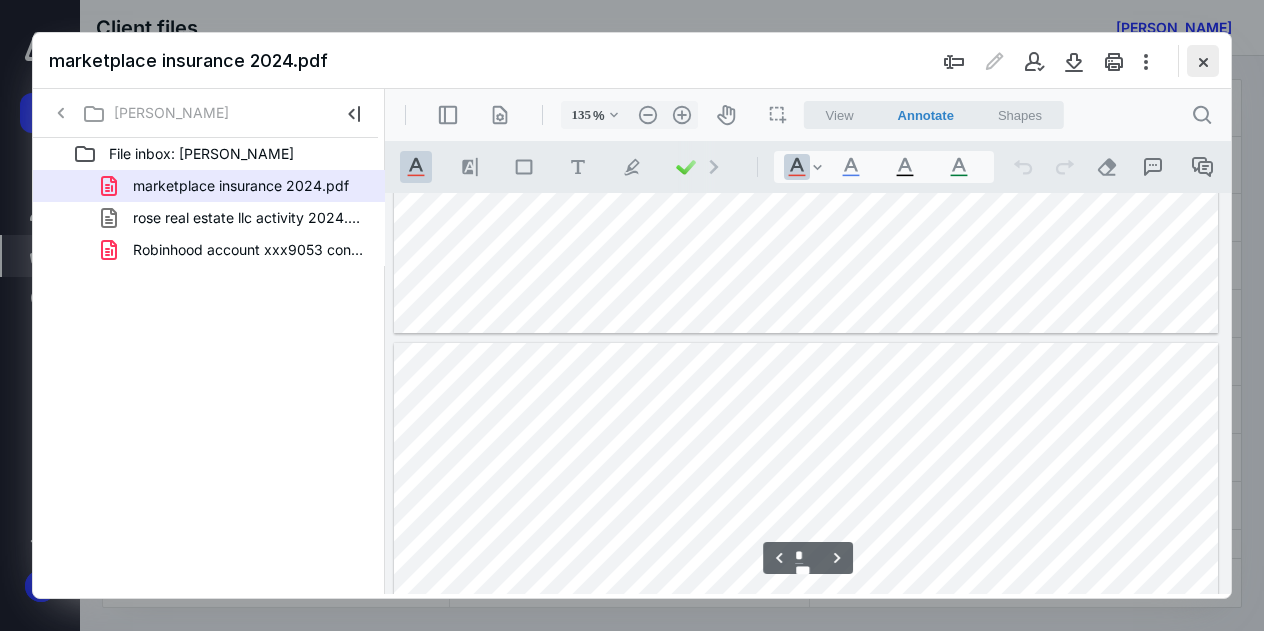 click at bounding box center (1203, 61) 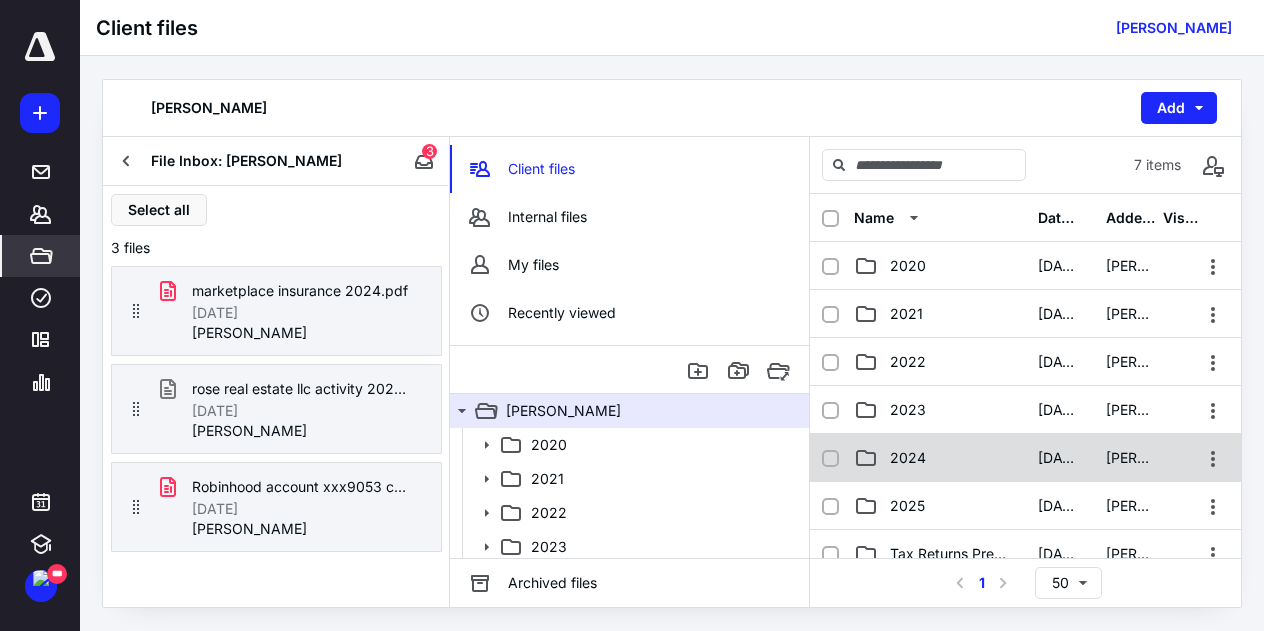 click on "2024" at bounding box center [940, 458] 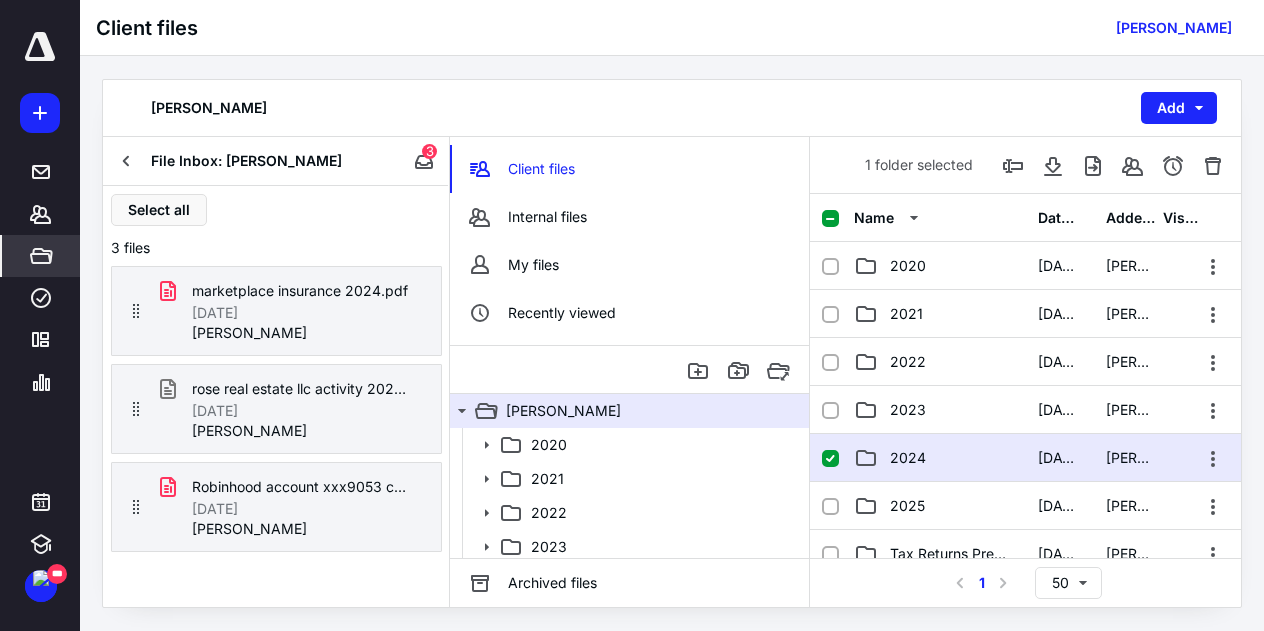 click on "2024" at bounding box center [940, 458] 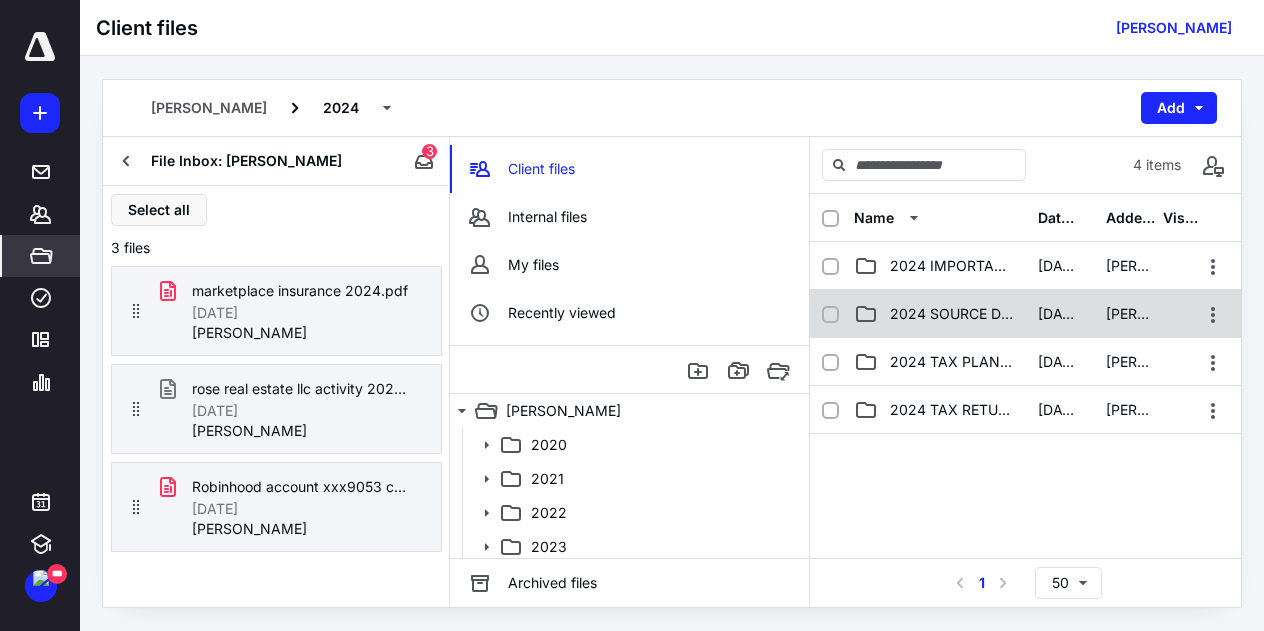 click on "2024 SOURCE DOCUMENTS" at bounding box center [940, 314] 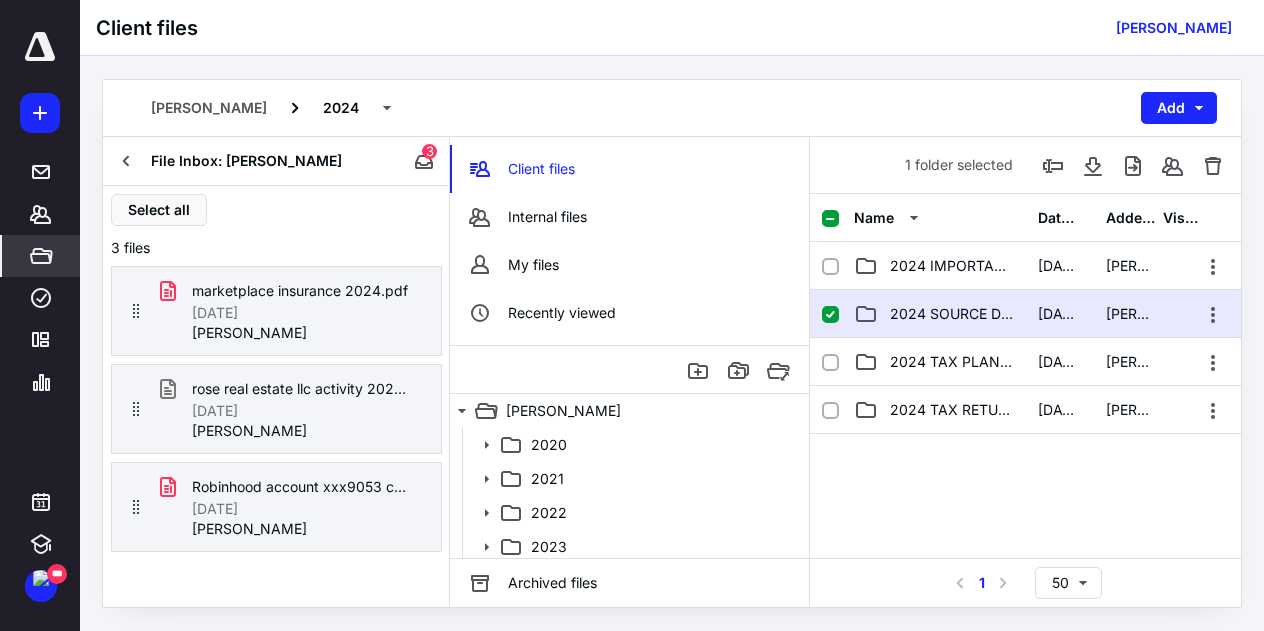 click on "2024 SOURCE DOCUMENTS" at bounding box center (940, 314) 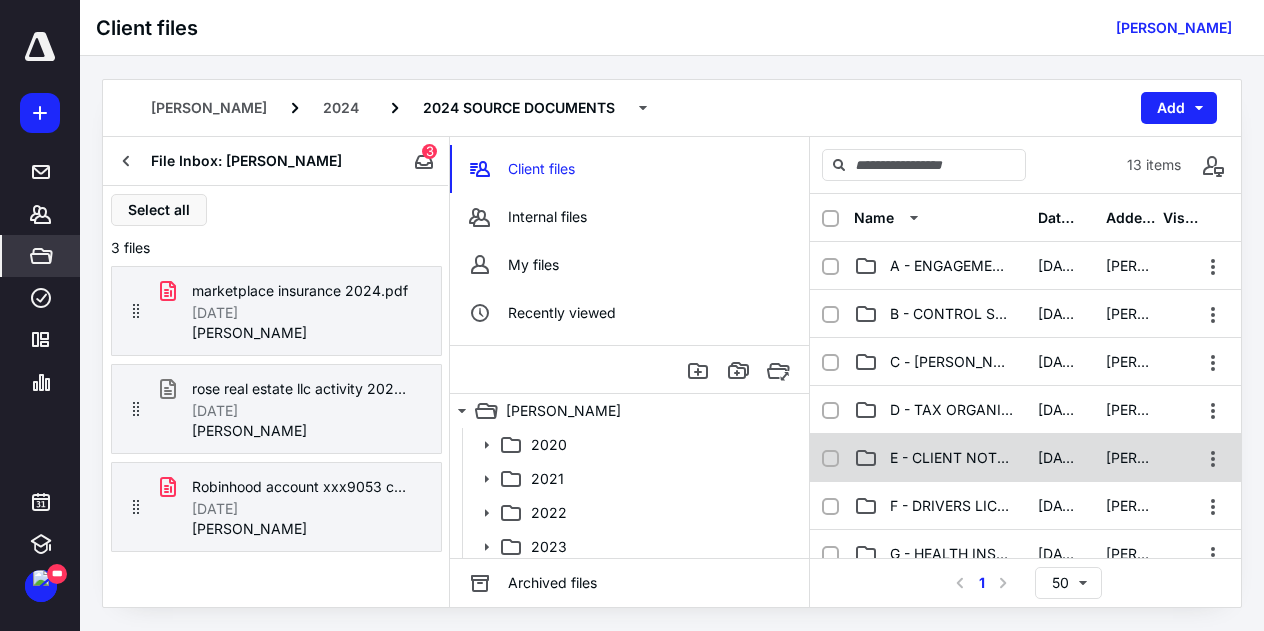 scroll, scrollTop: 200, scrollLeft: 0, axis: vertical 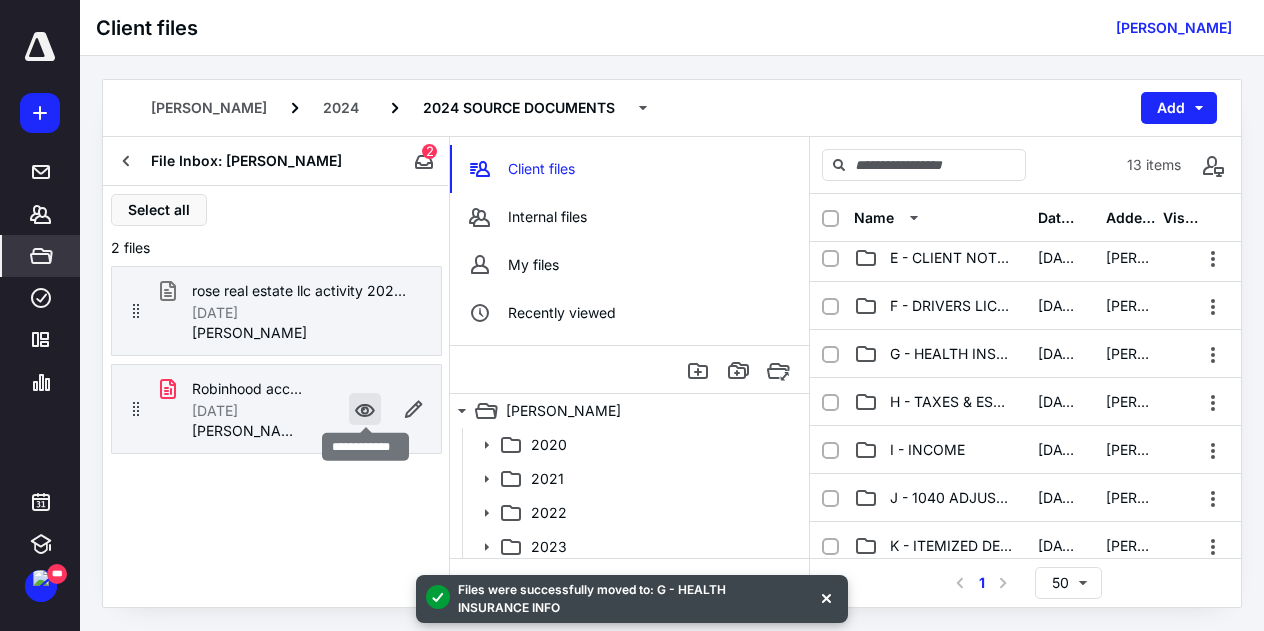 click at bounding box center (365, 409) 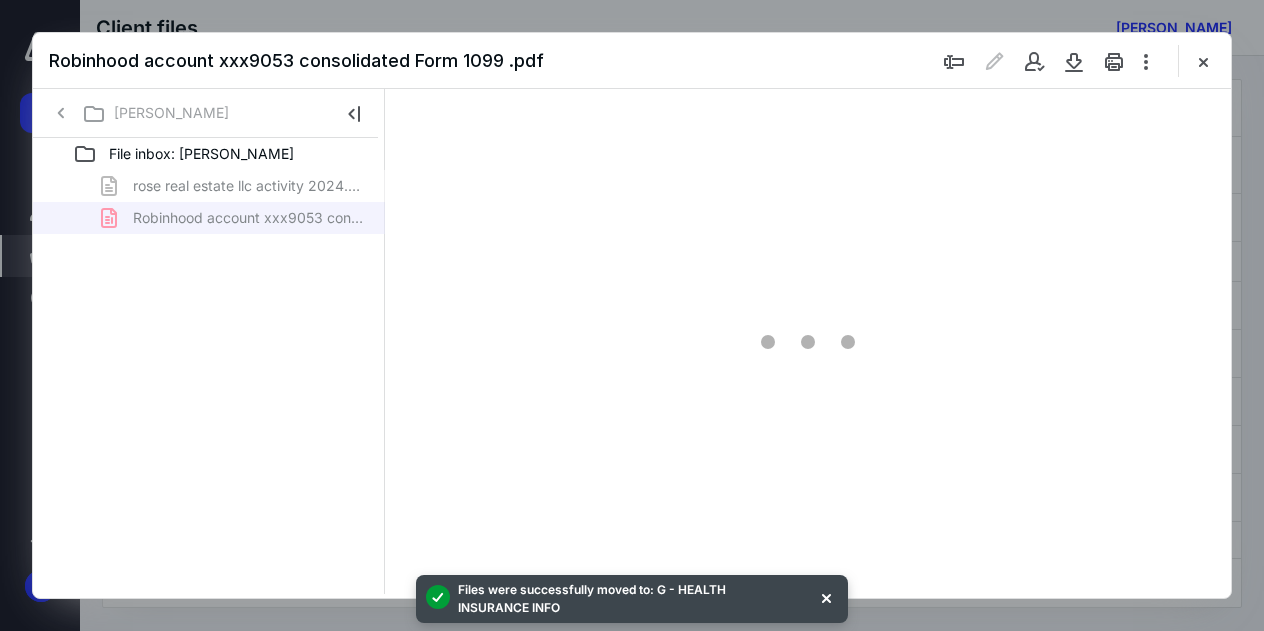 scroll, scrollTop: 0, scrollLeft: 0, axis: both 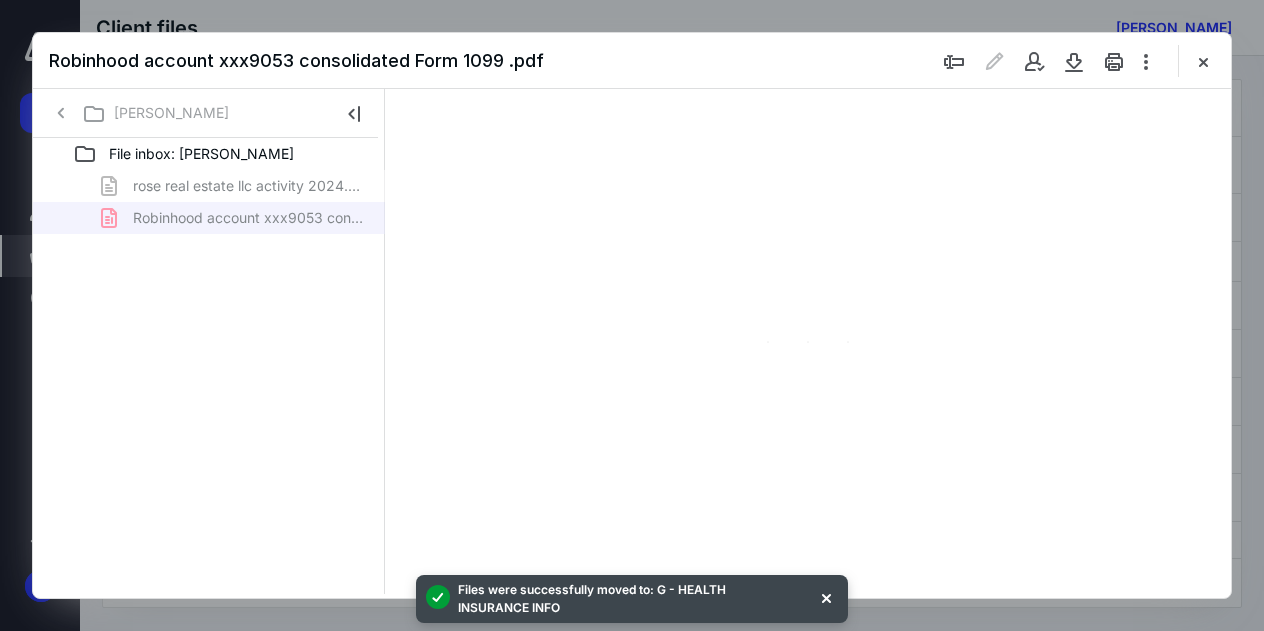 type on "135" 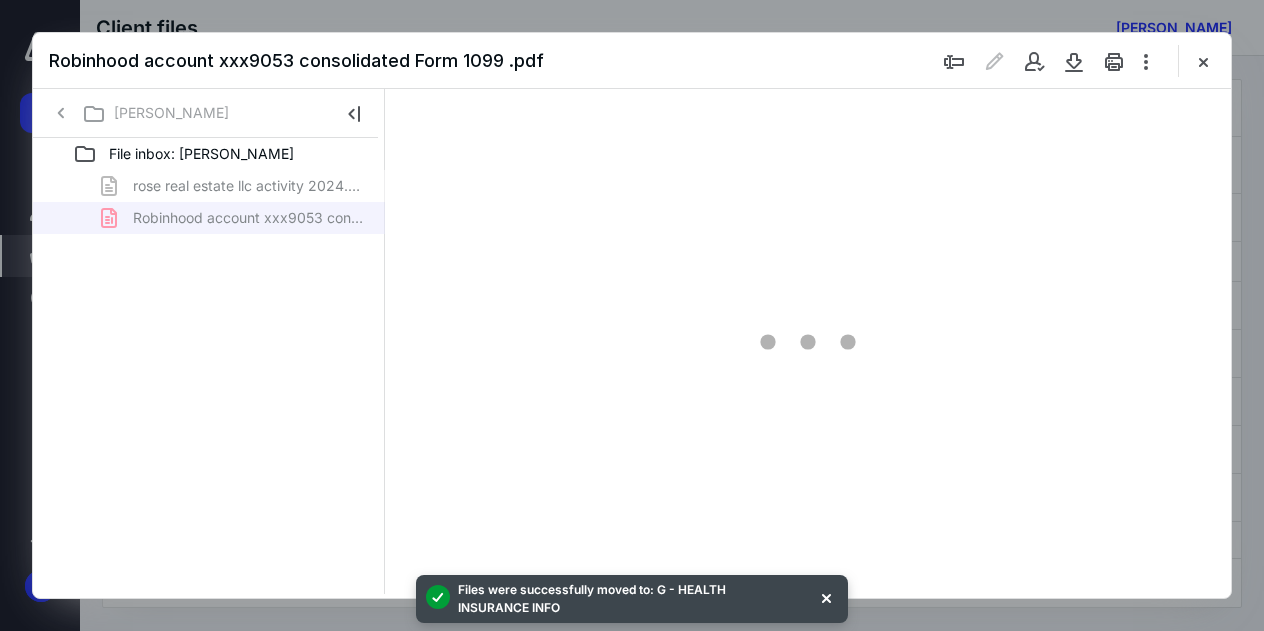 scroll, scrollTop: 109, scrollLeft: 119, axis: both 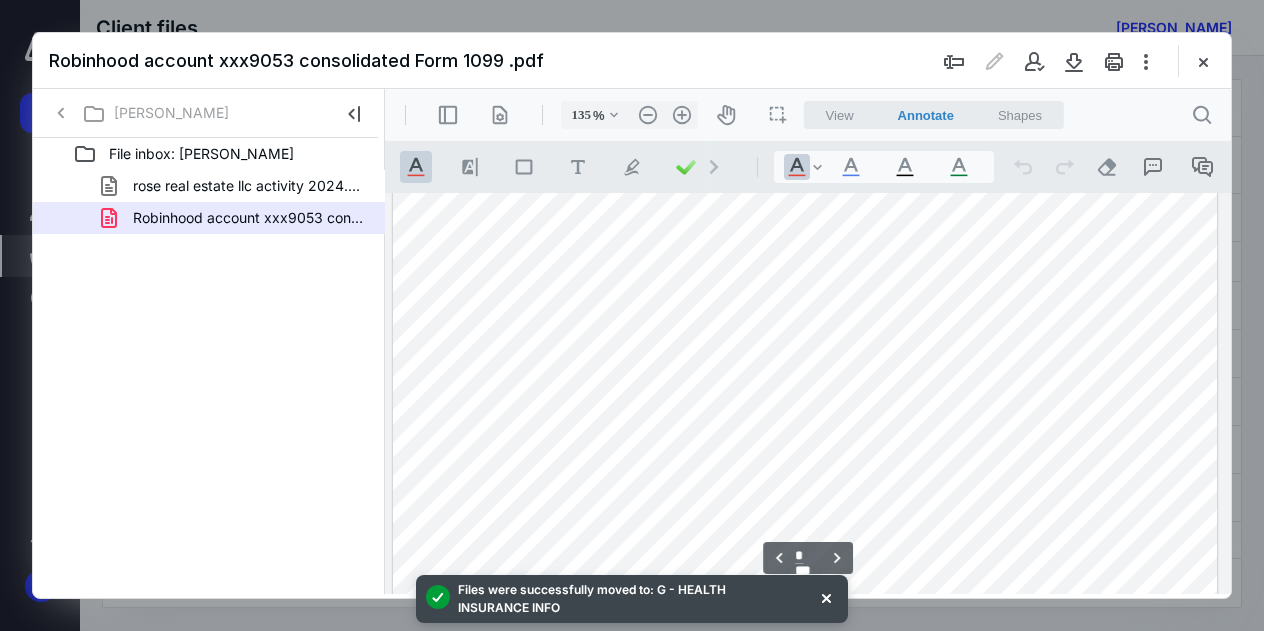 type on "*" 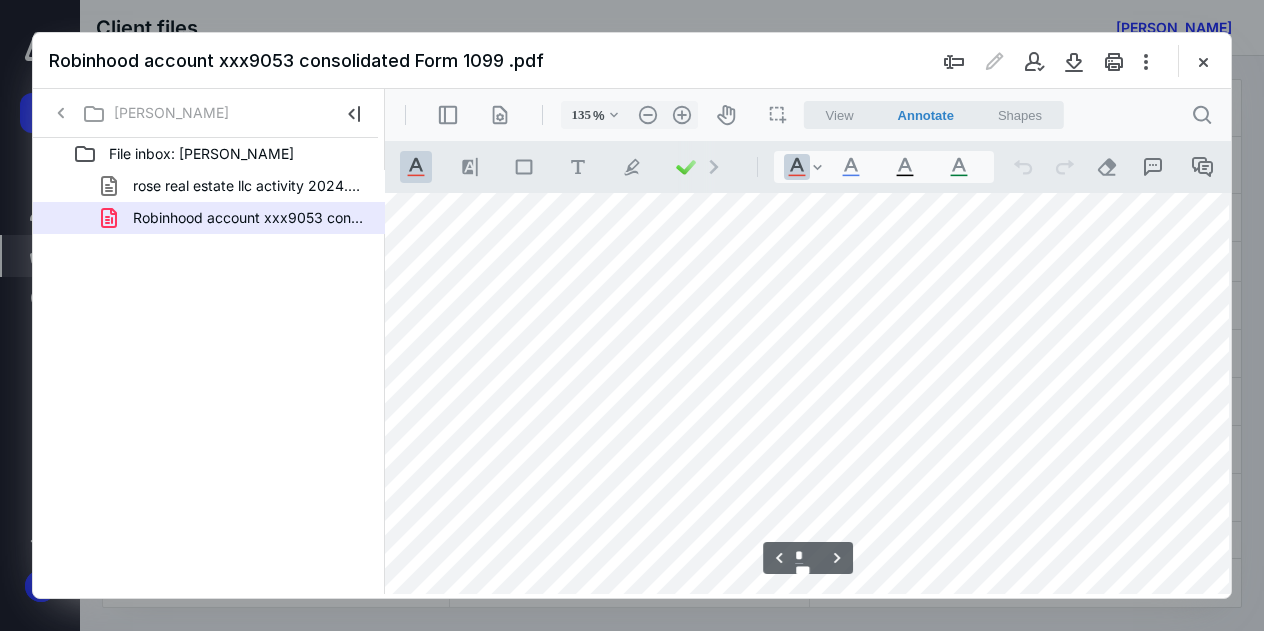 scroll, scrollTop: 2209, scrollLeft: 119, axis: both 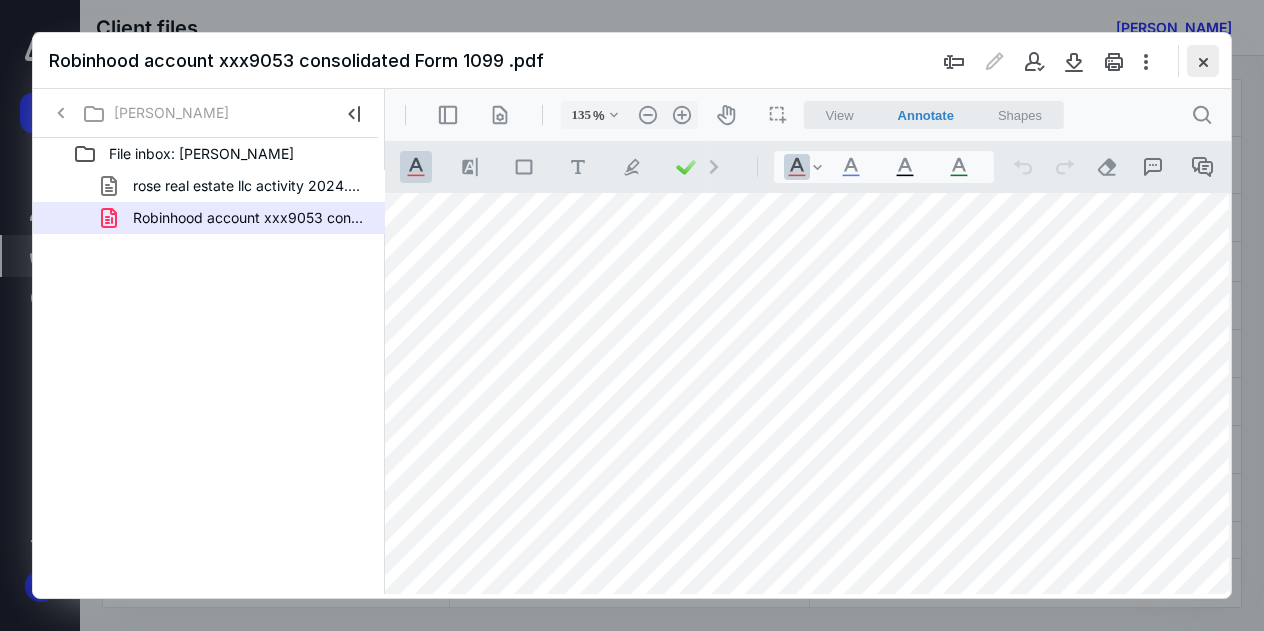click at bounding box center [1203, 61] 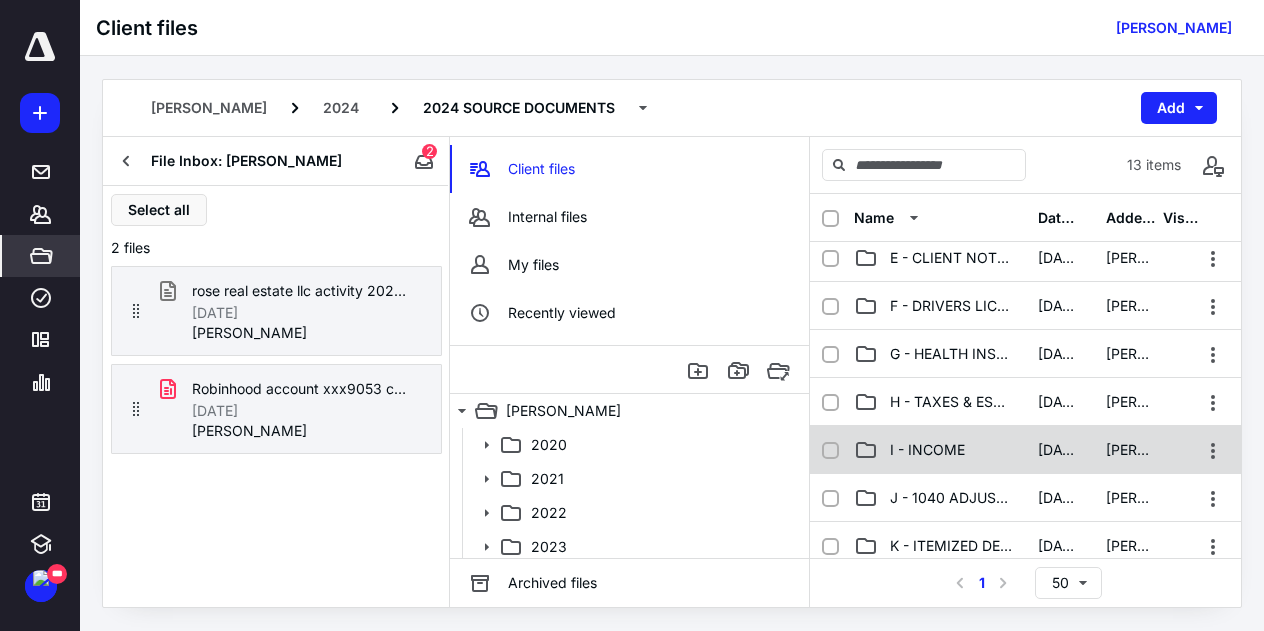 click on "I - INCOME" at bounding box center [927, 450] 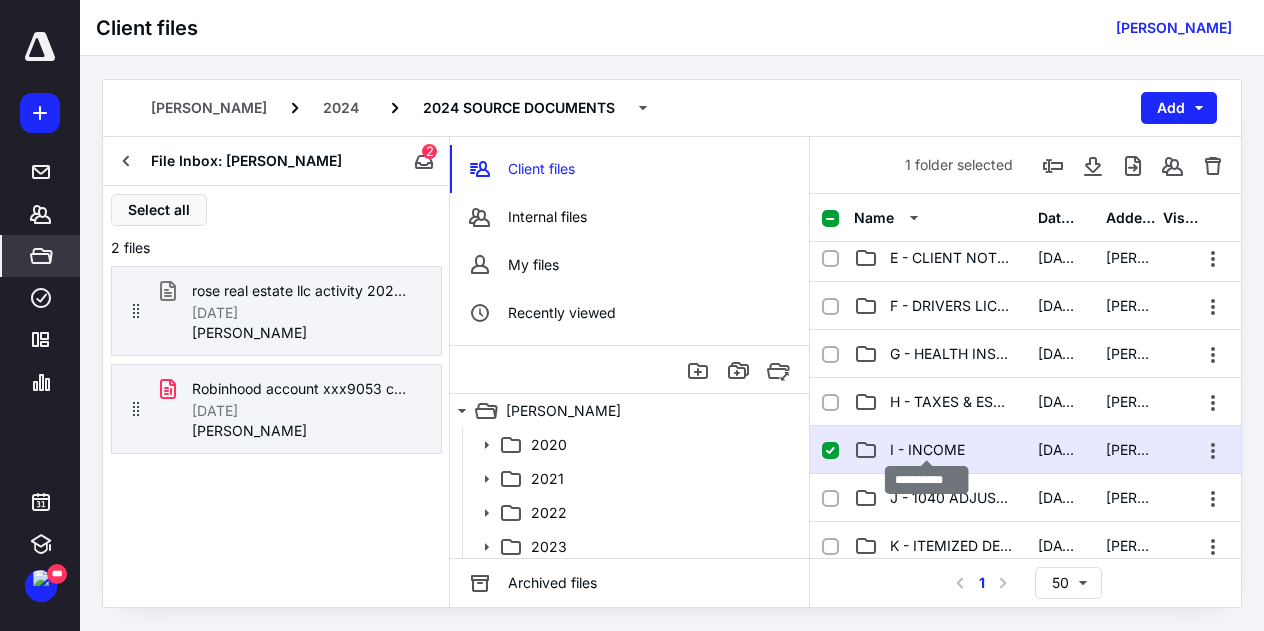 click on "I - INCOME" at bounding box center (927, 450) 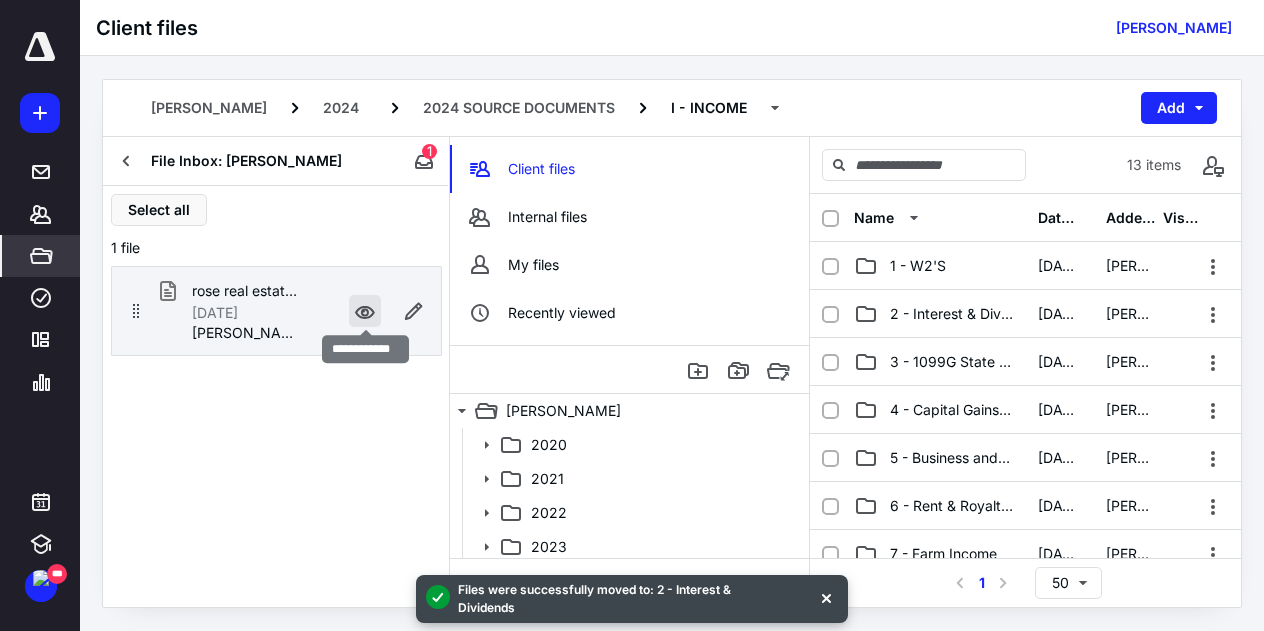 click at bounding box center [365, 311] 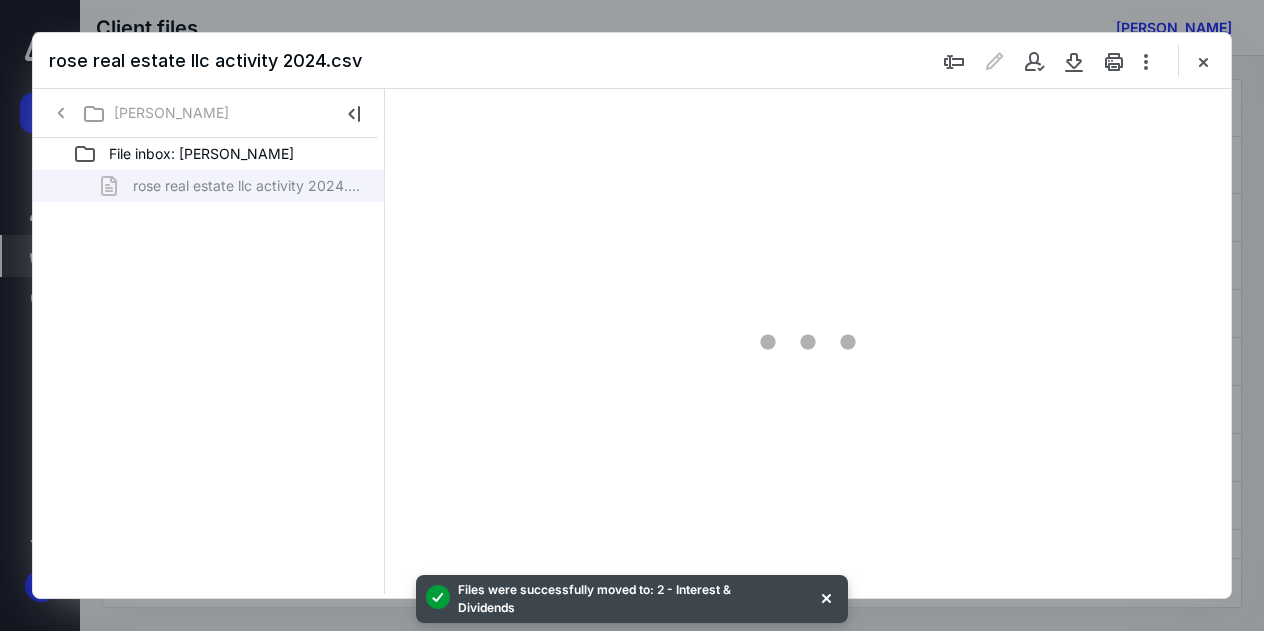 scroll, scrollTop: 0, scrollLeft: 0, axis: both 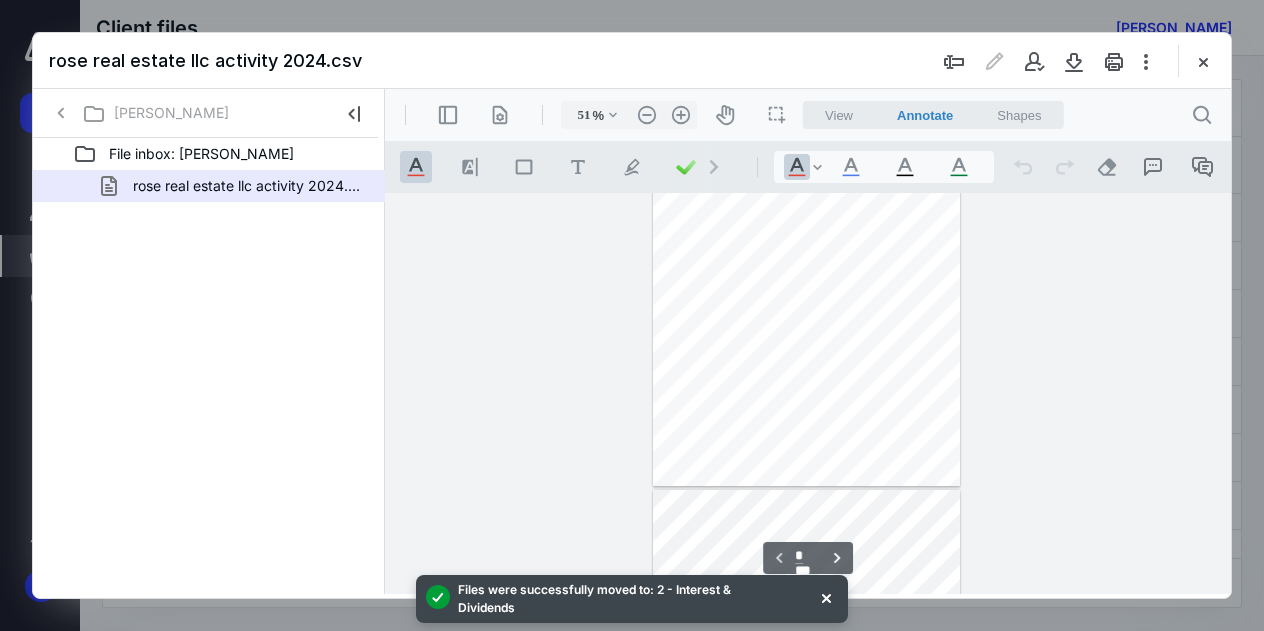 type on "134" 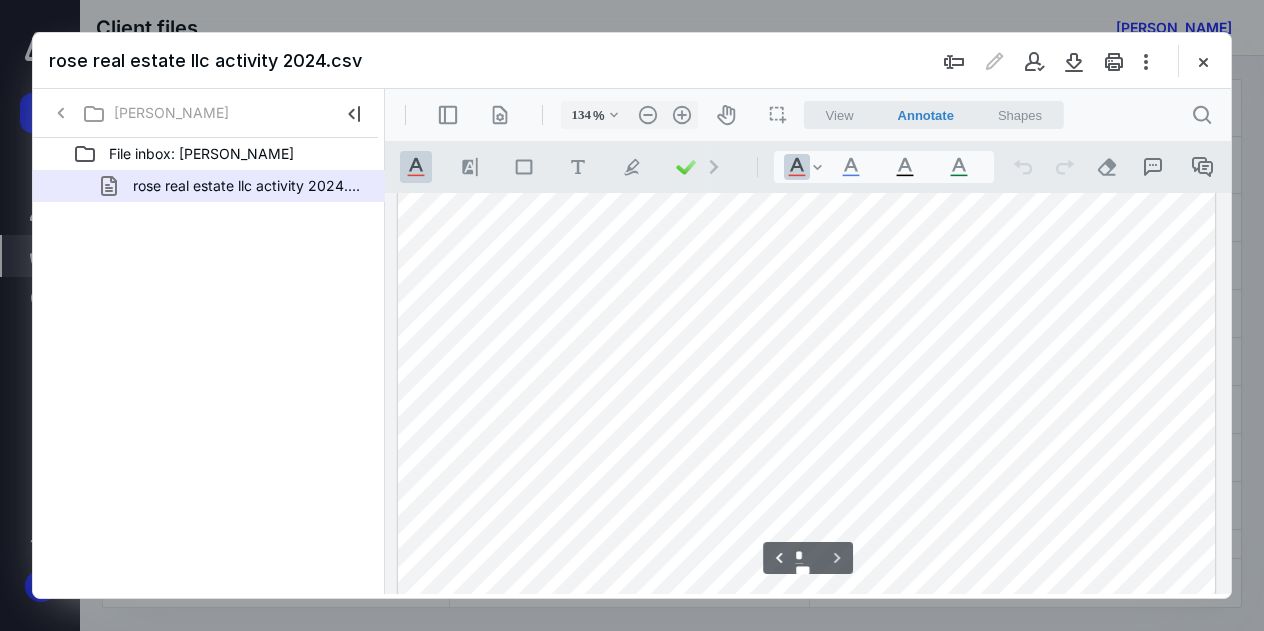 scroll, scrollTop: 982, scrollLeft: 0, axis: vertical 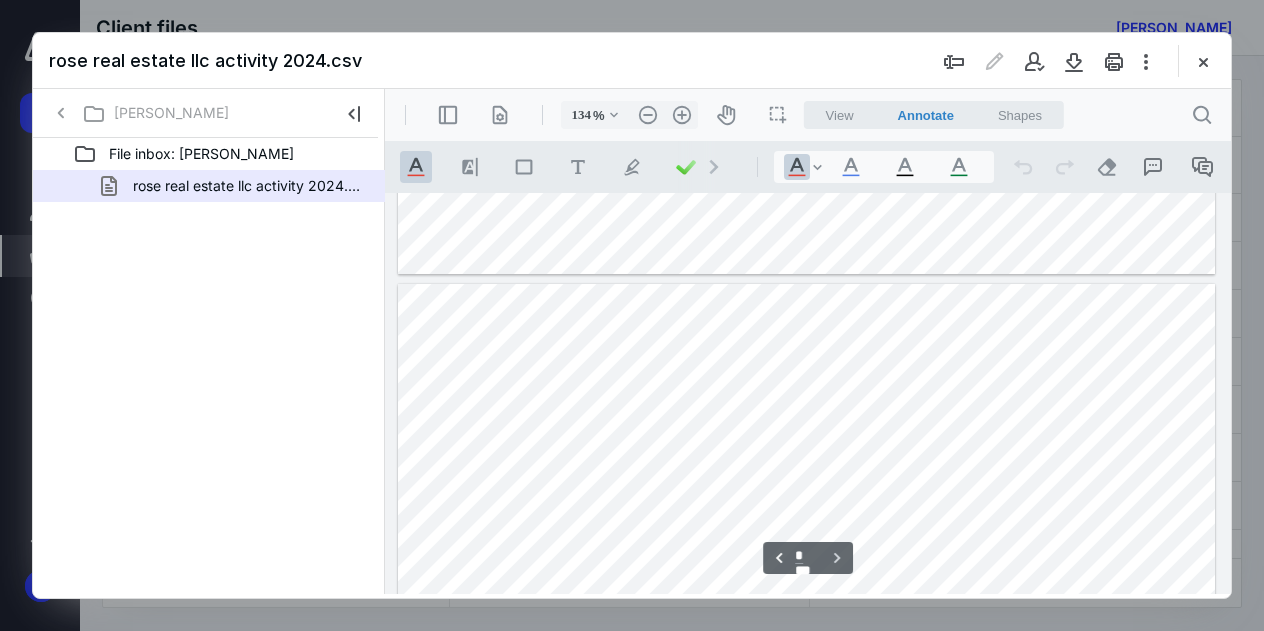 type on "*" 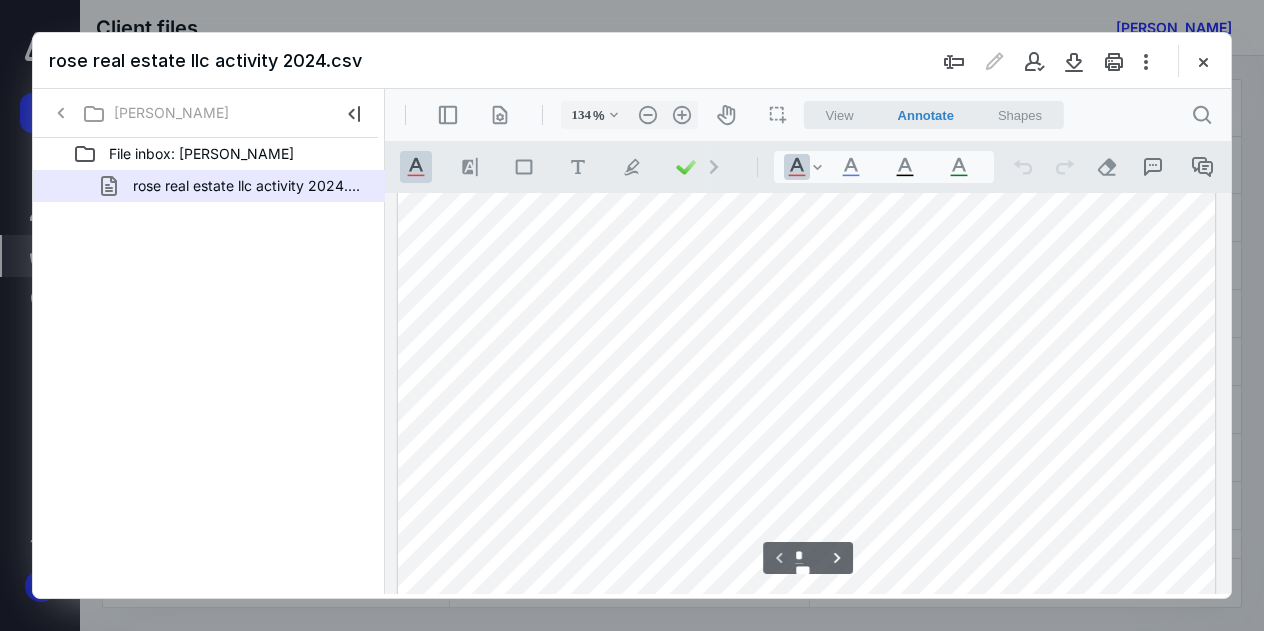 scroll, scrollTop: 0, scrollLeft: 0, axis: both 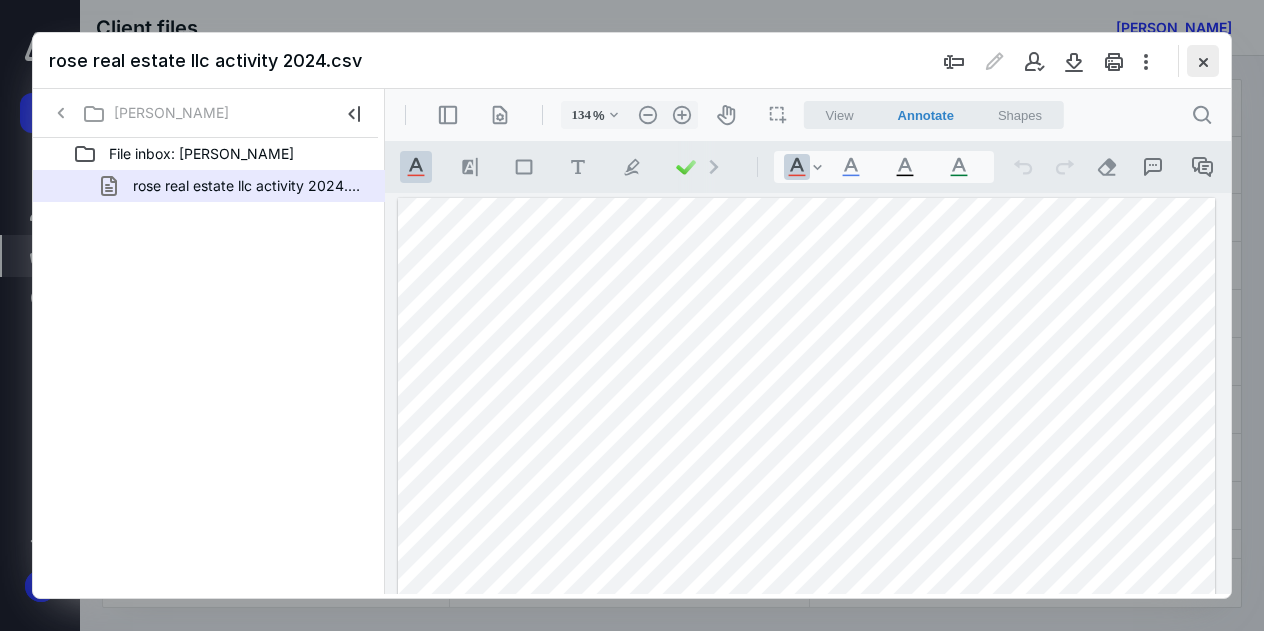 click at bounding box center [1203, 61] 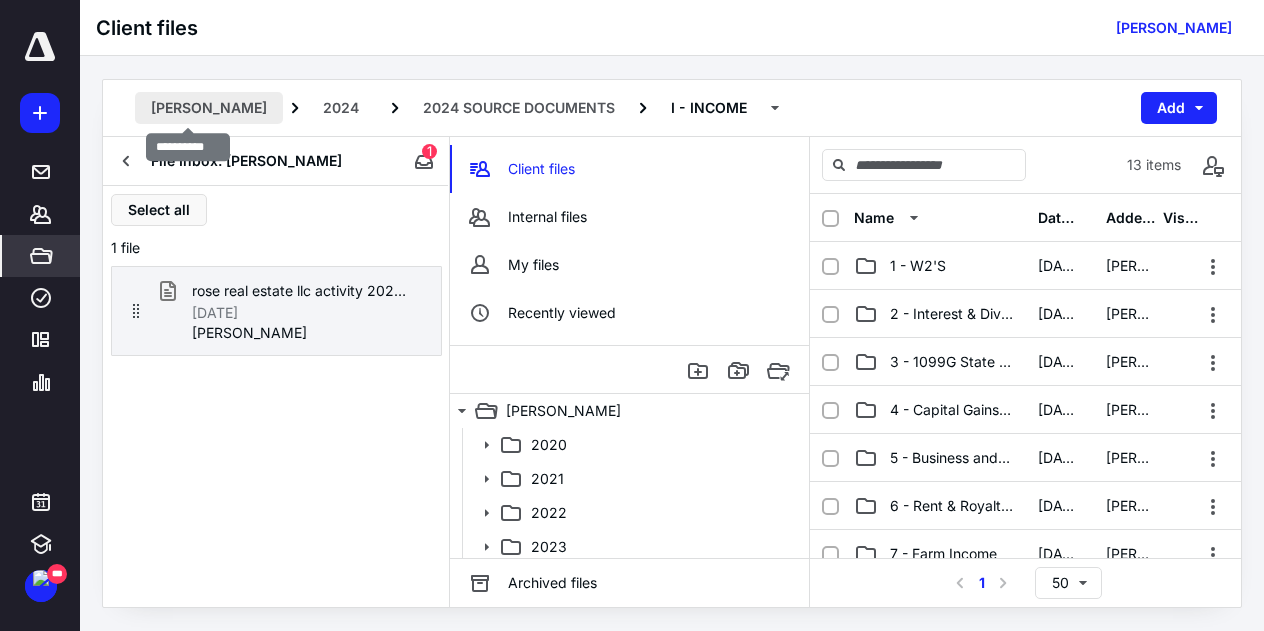 click on "[PERSON_NAME]" at bounding box center [209, 108] 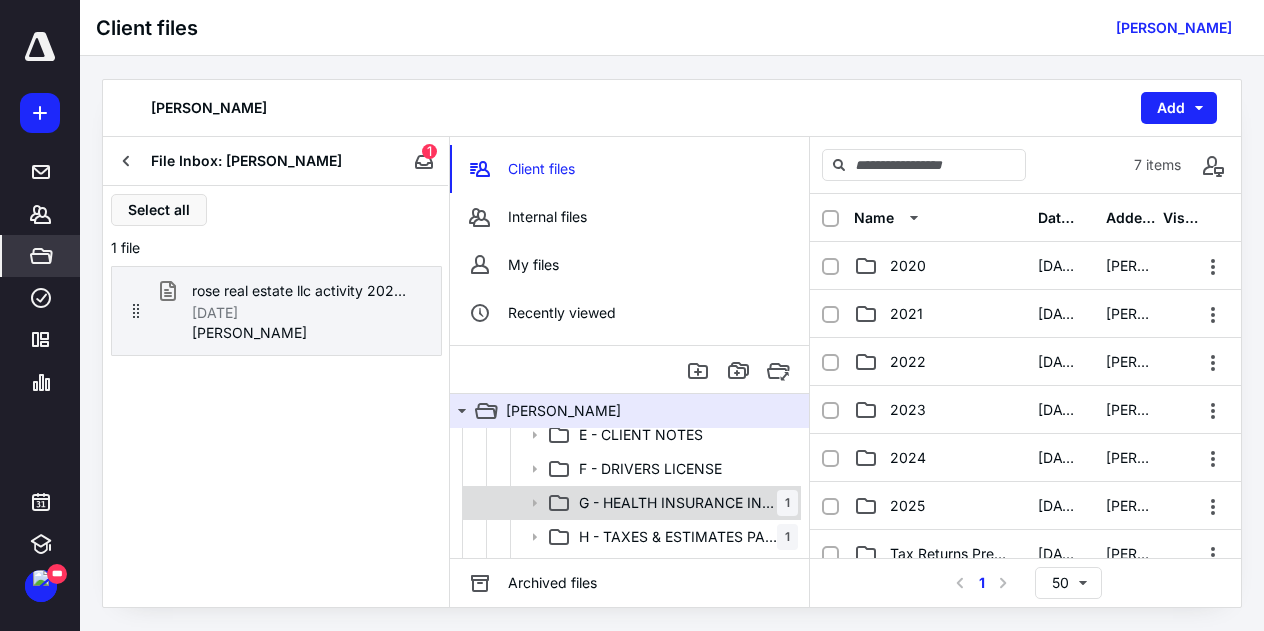 scroll, scrollTop: 84, scrollLeft: 0, axis: vertical 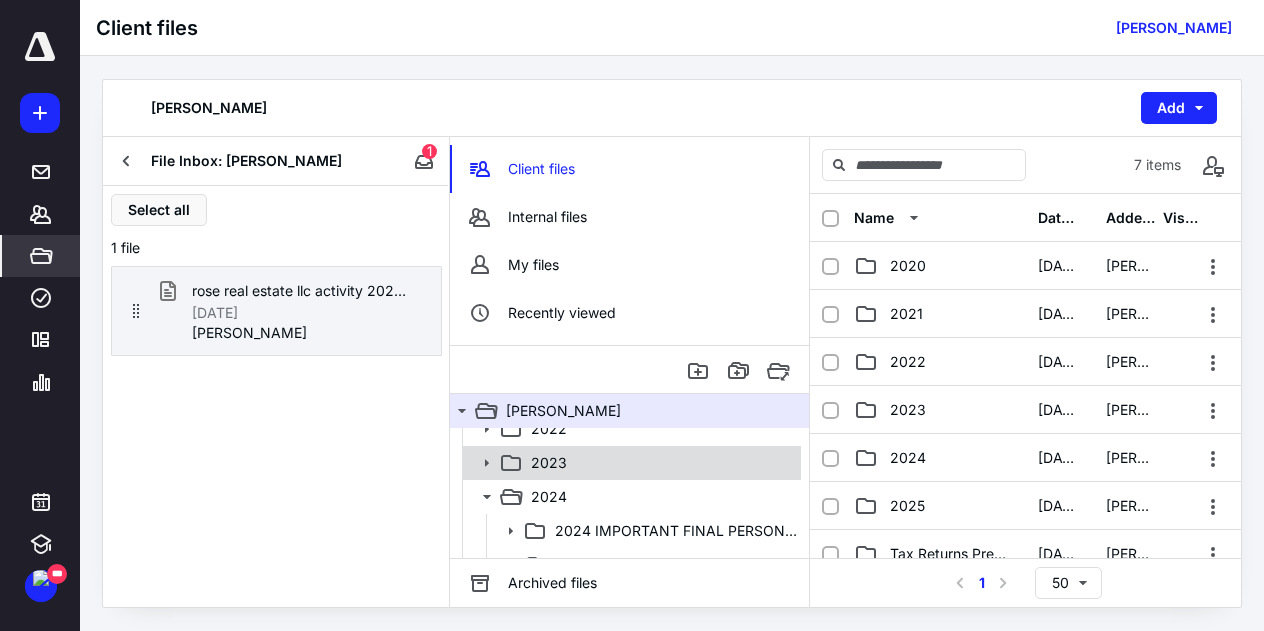 click 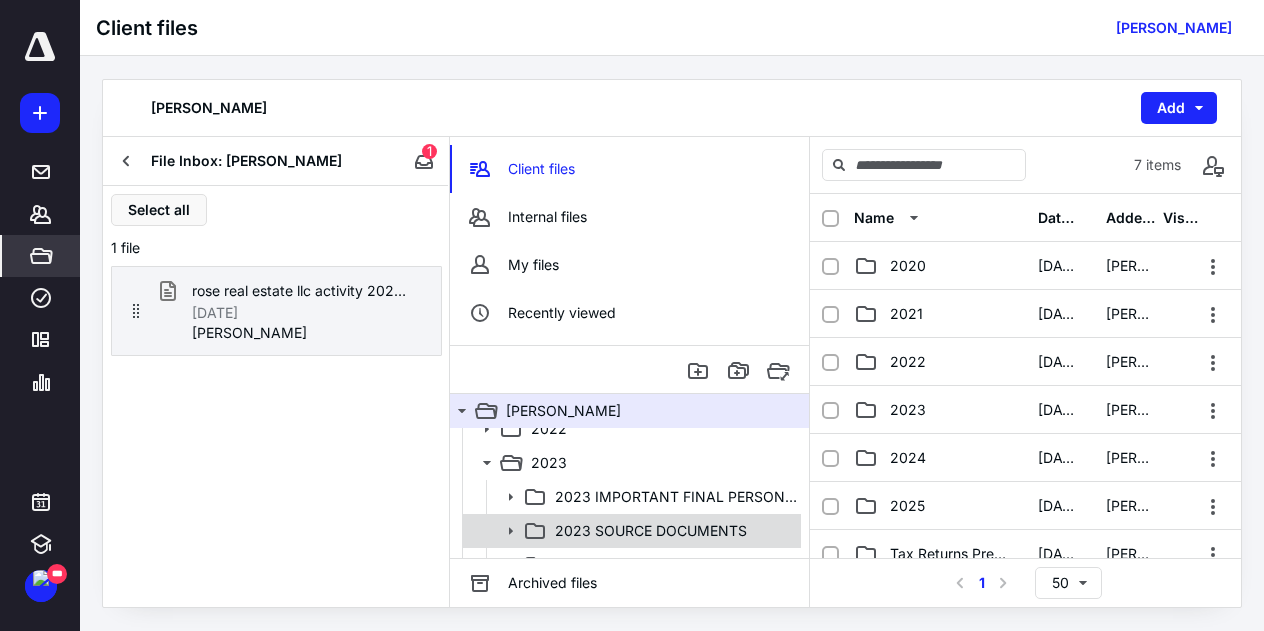 click 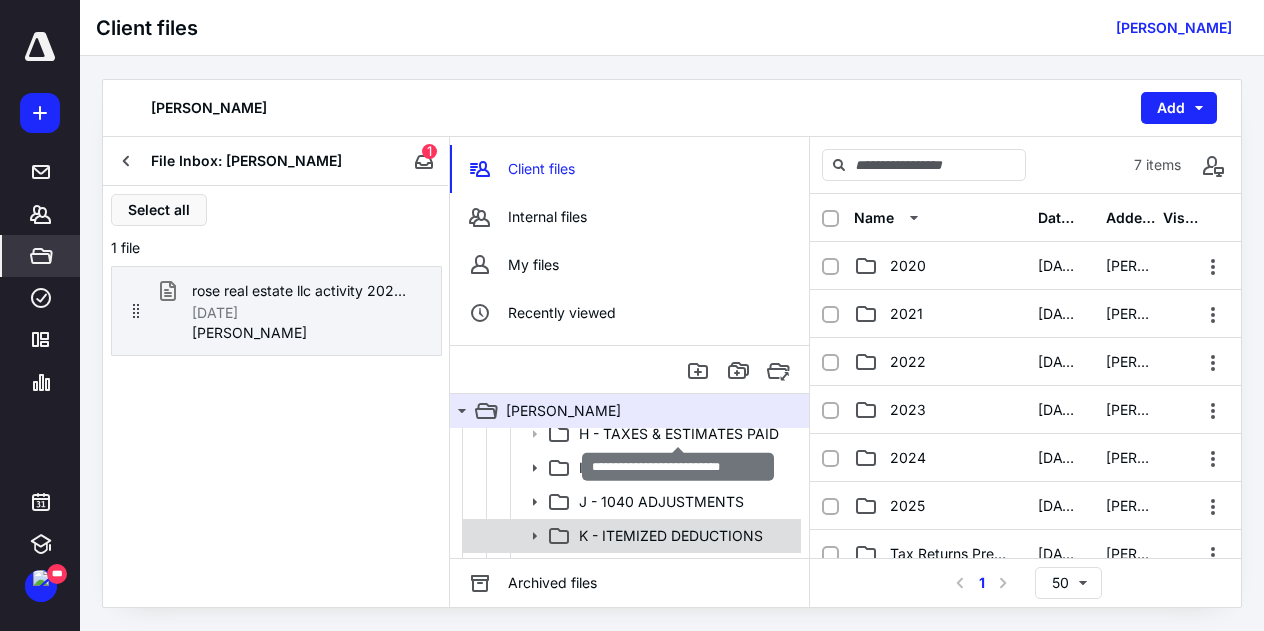 scroll, scrollTop: 484, scrollLeft: 0, axis: vertical 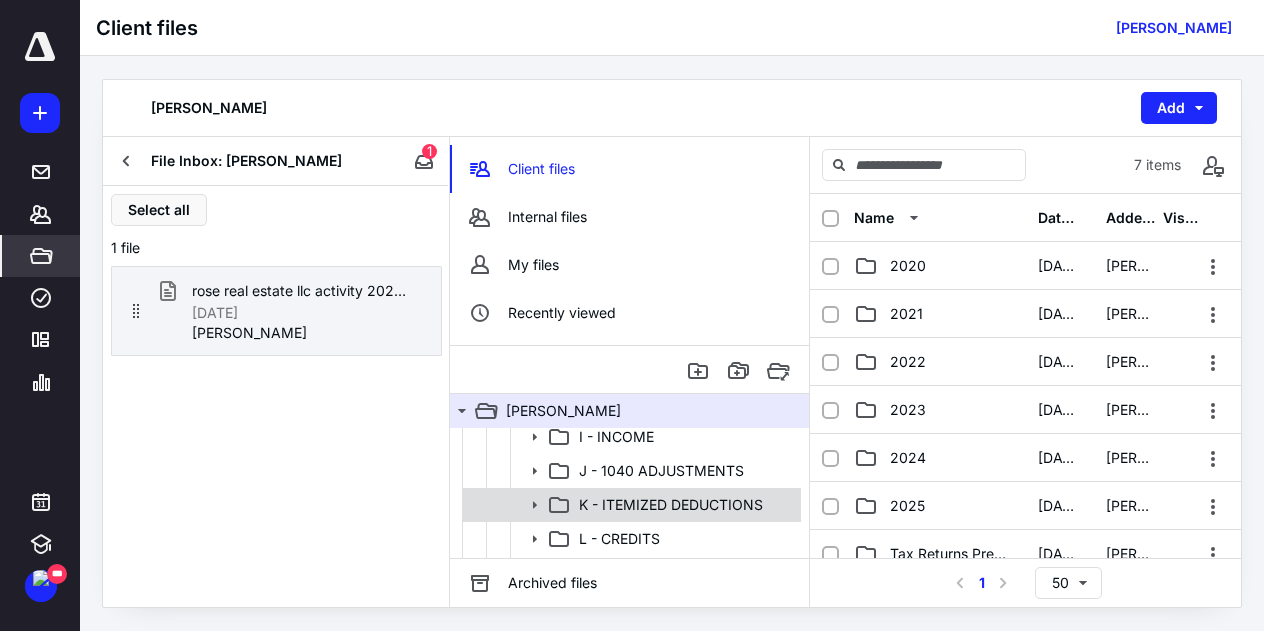 click 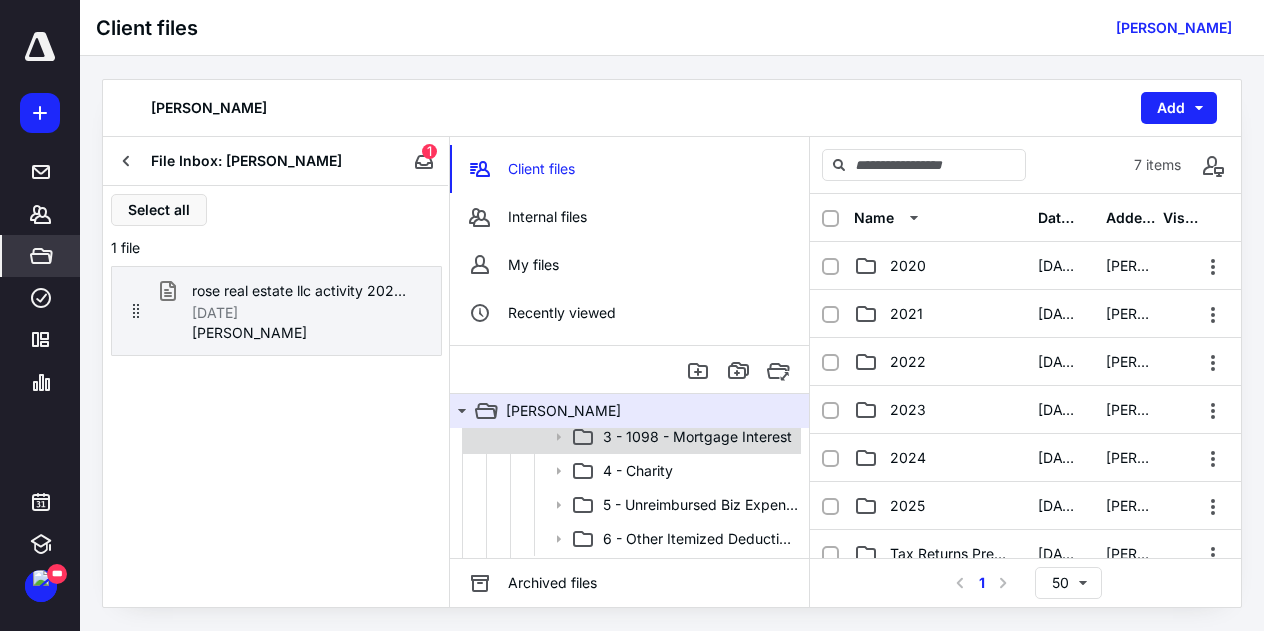 scroll, scrollTop: 684, scrollLeft: 0, axis: vertical 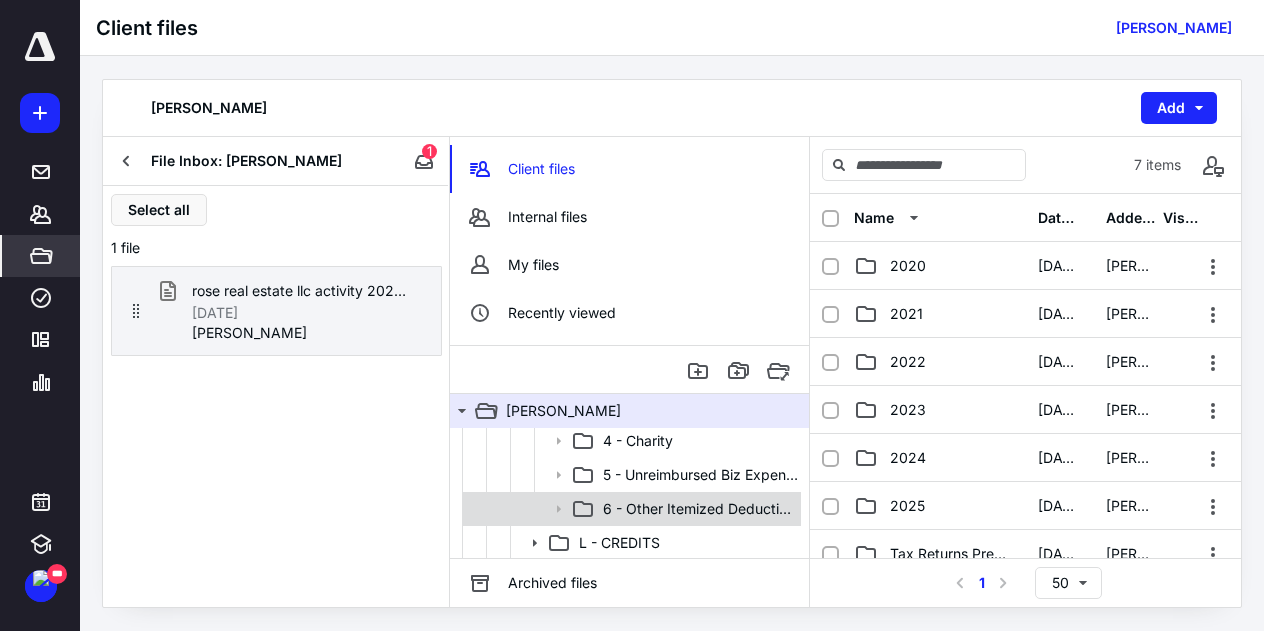 click 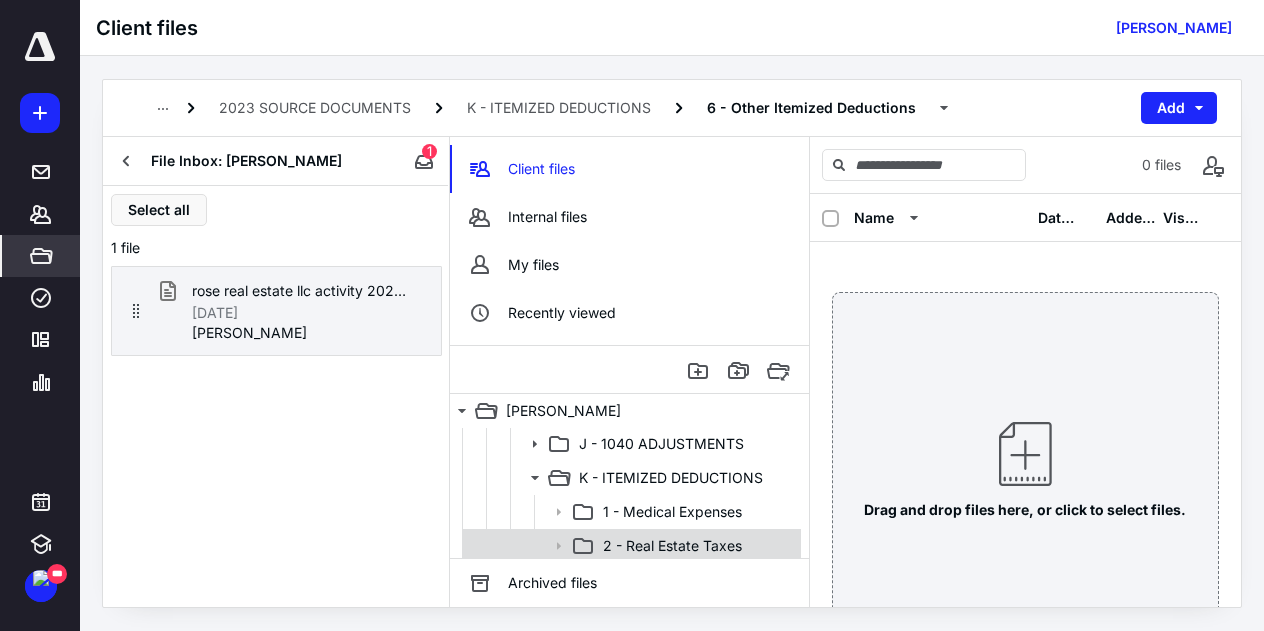 scroll, scrollTop: 484, scrollLeft: 0, axis: vertical 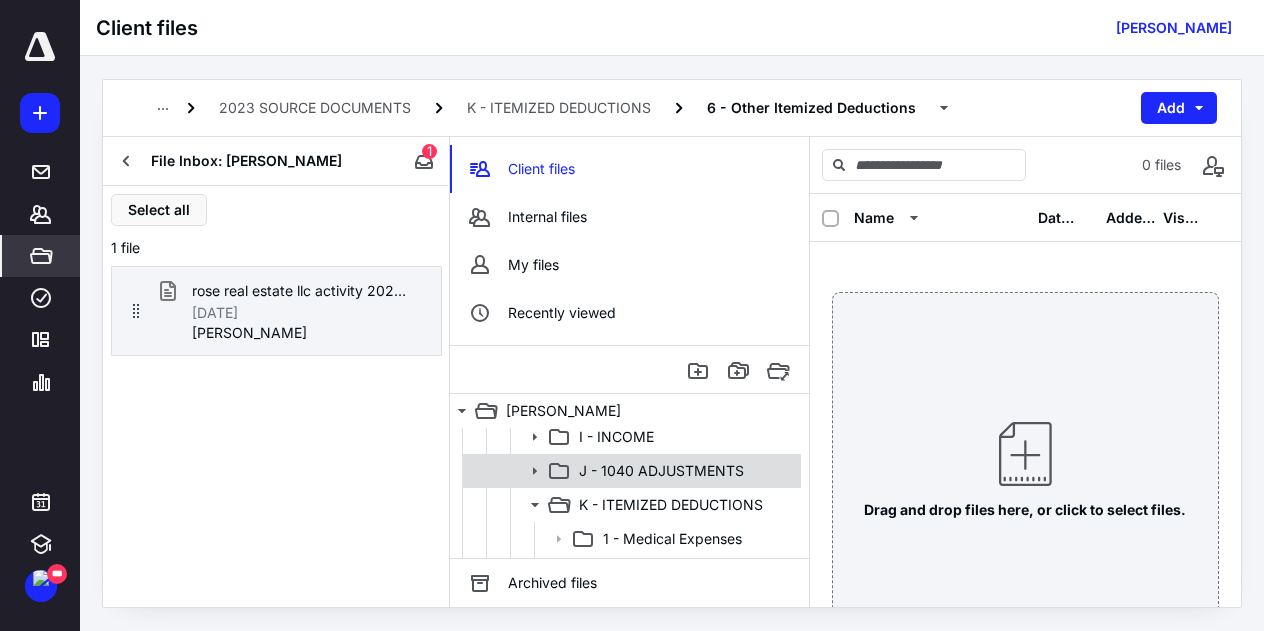 click 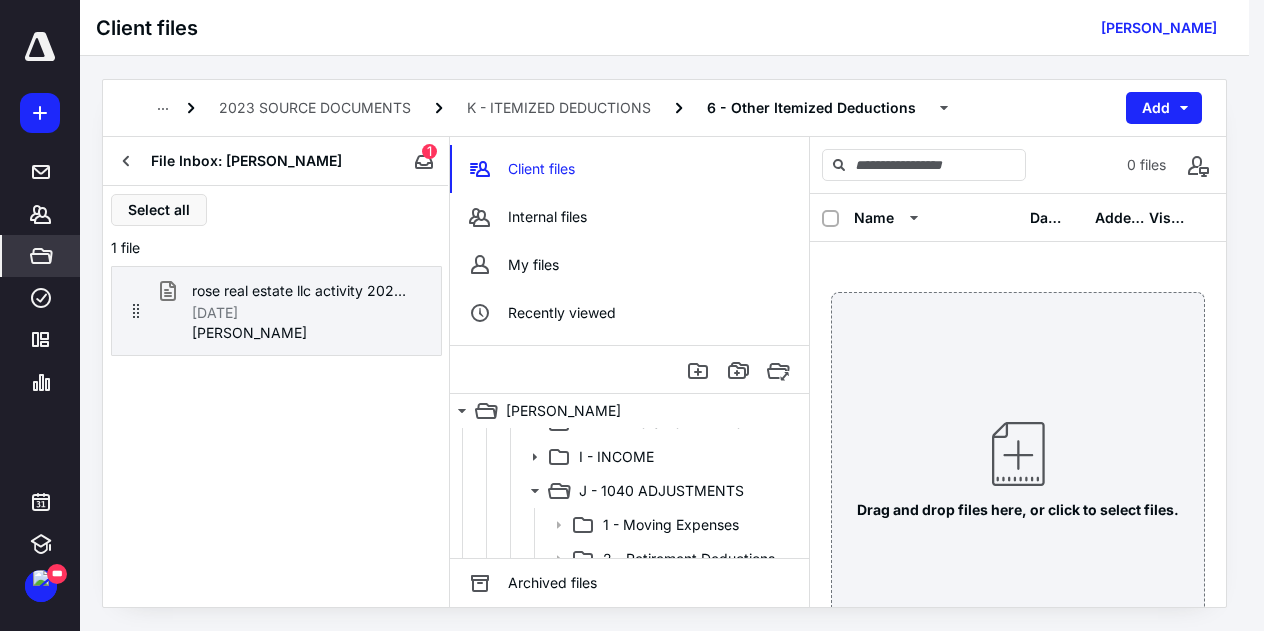scroll, scrollTop: 384, scrollLeft: 0, axis: vertical 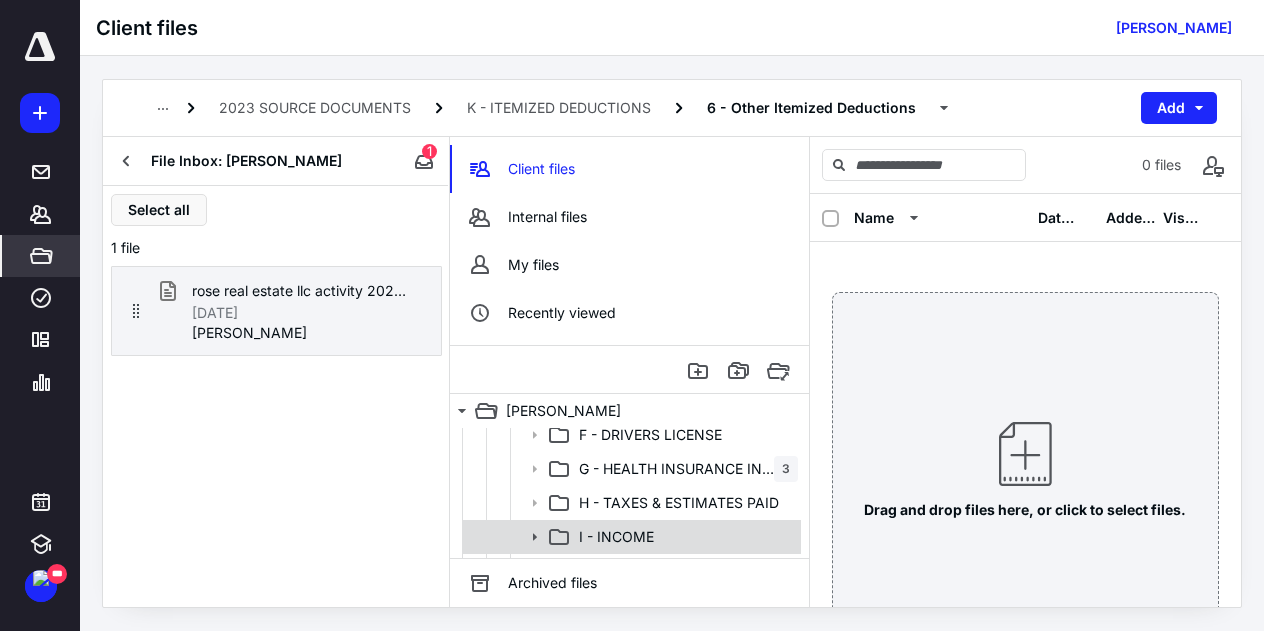 click on "I - INCOME" at bounding box center [616, 537] 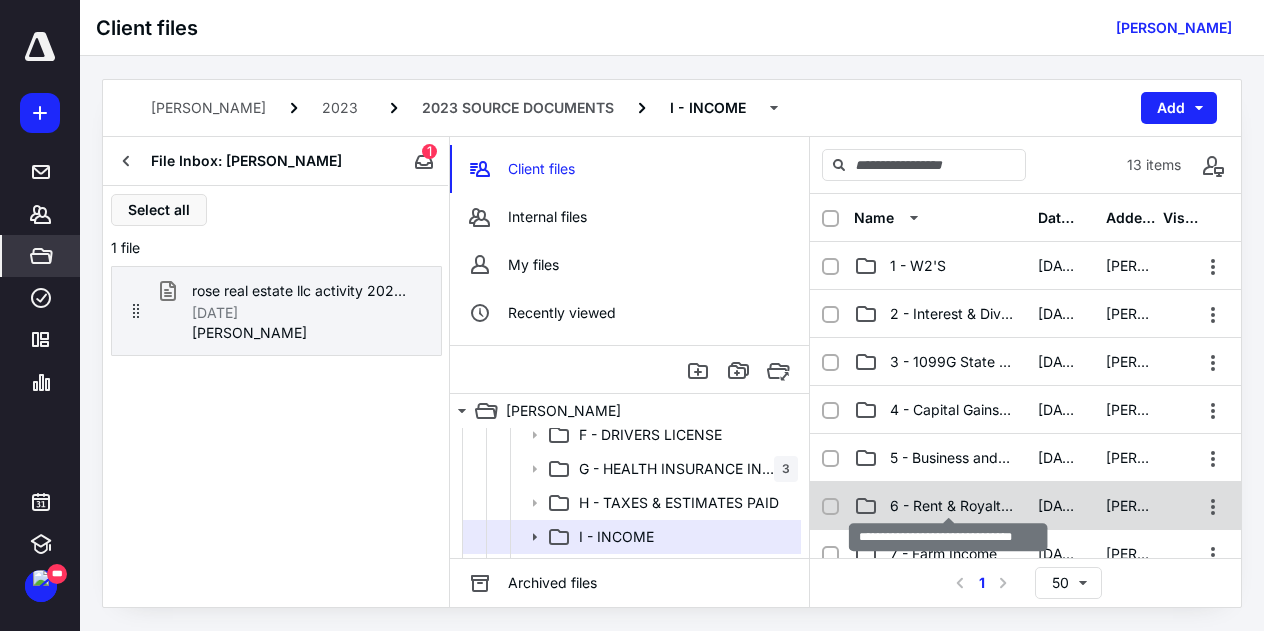 click on "6 - Rent & Royalty (Schedule E)" at bounding box center [952, 506] 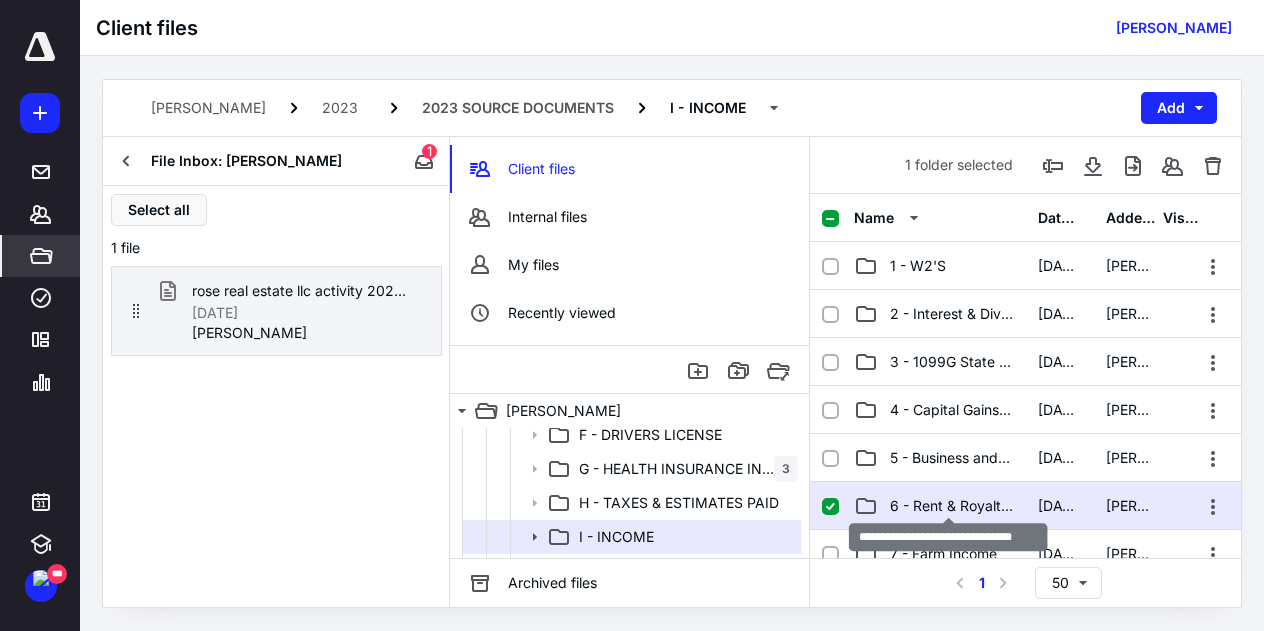 click on "6 - Rent & Royalty (Schedule E)" at bounding box center (952, 506) 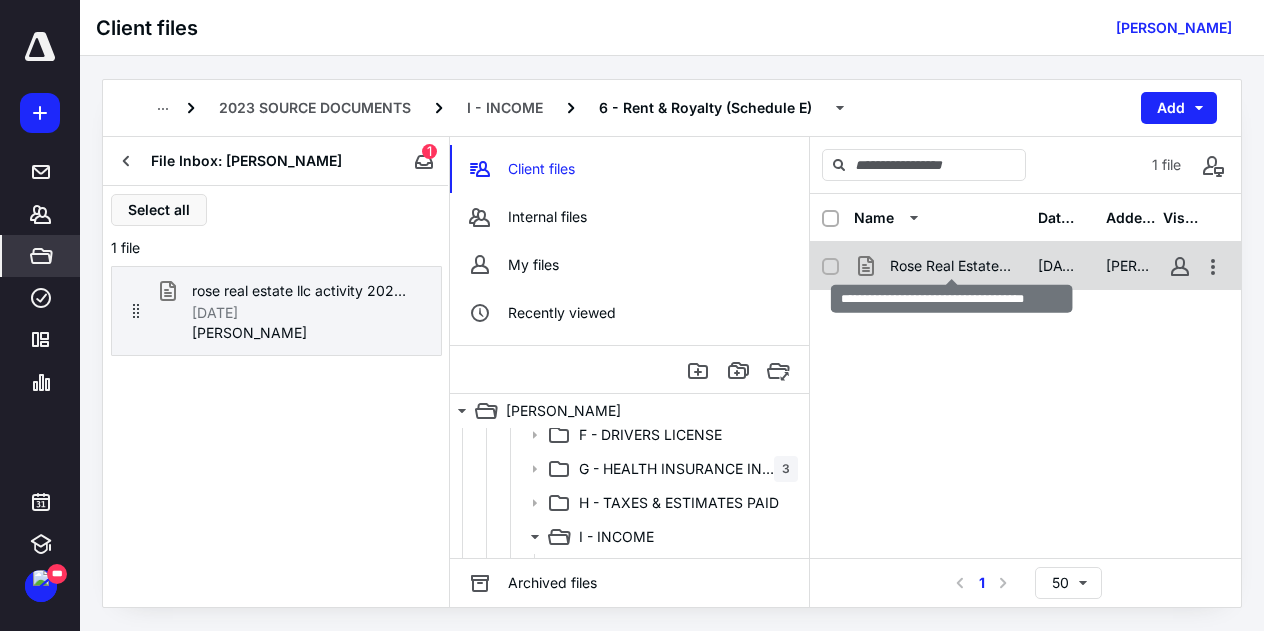 click on "Rose Real Estate Transations 2023.csv" at bounding box center (952, 266) 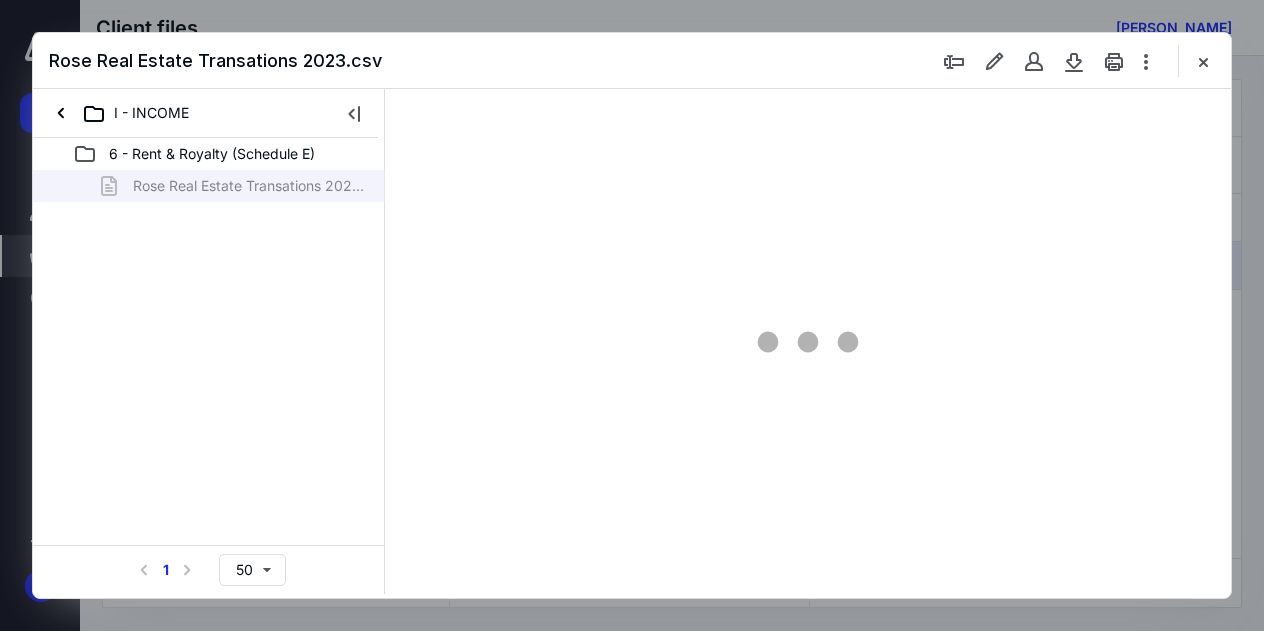 scroll, scrollTop: 0, scrollLeft: 0, axis: both 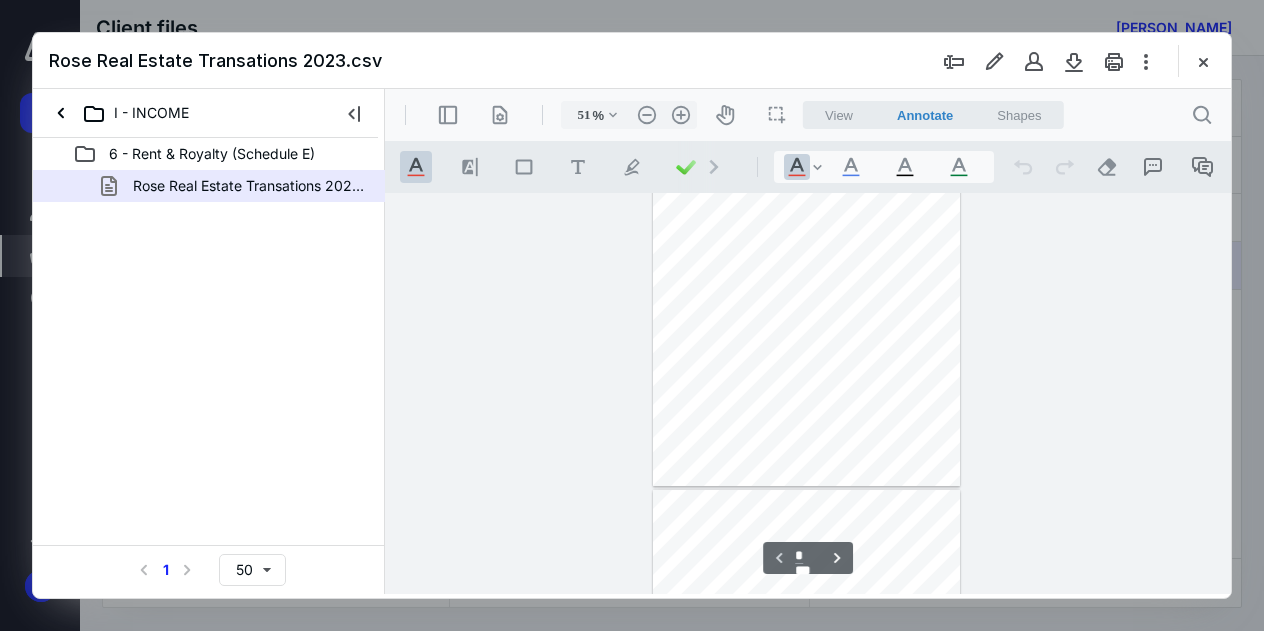 type on "134" 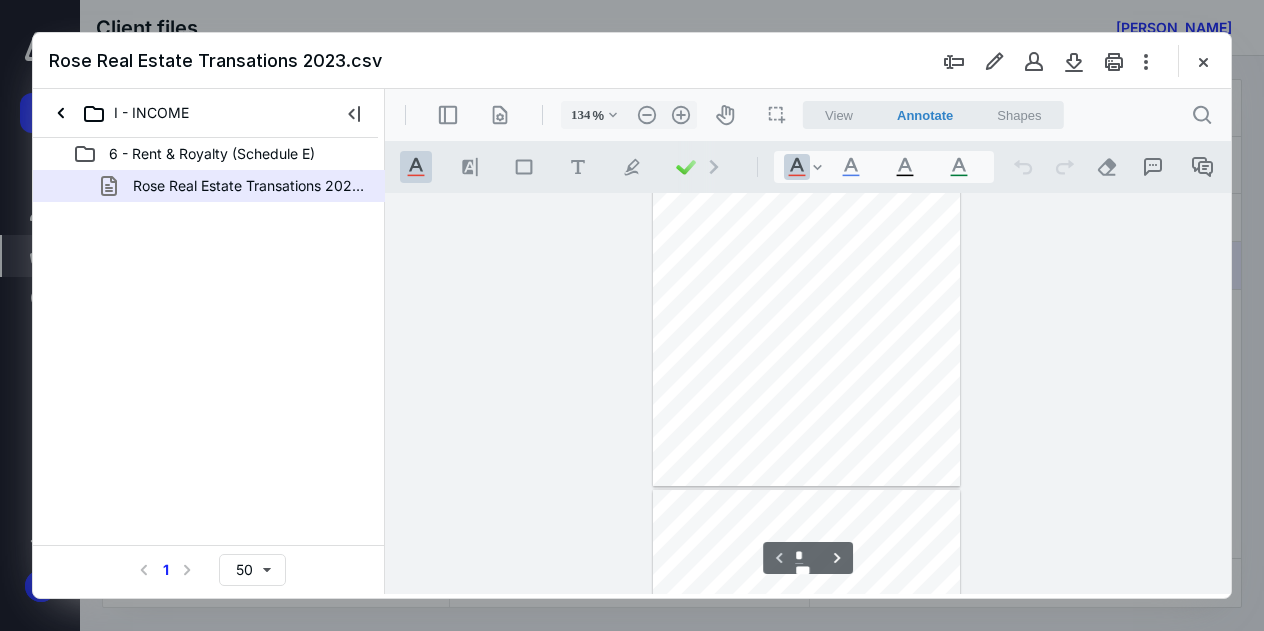 scroll, scrollTop: 282, scrollLeft: 0, axis: vertical 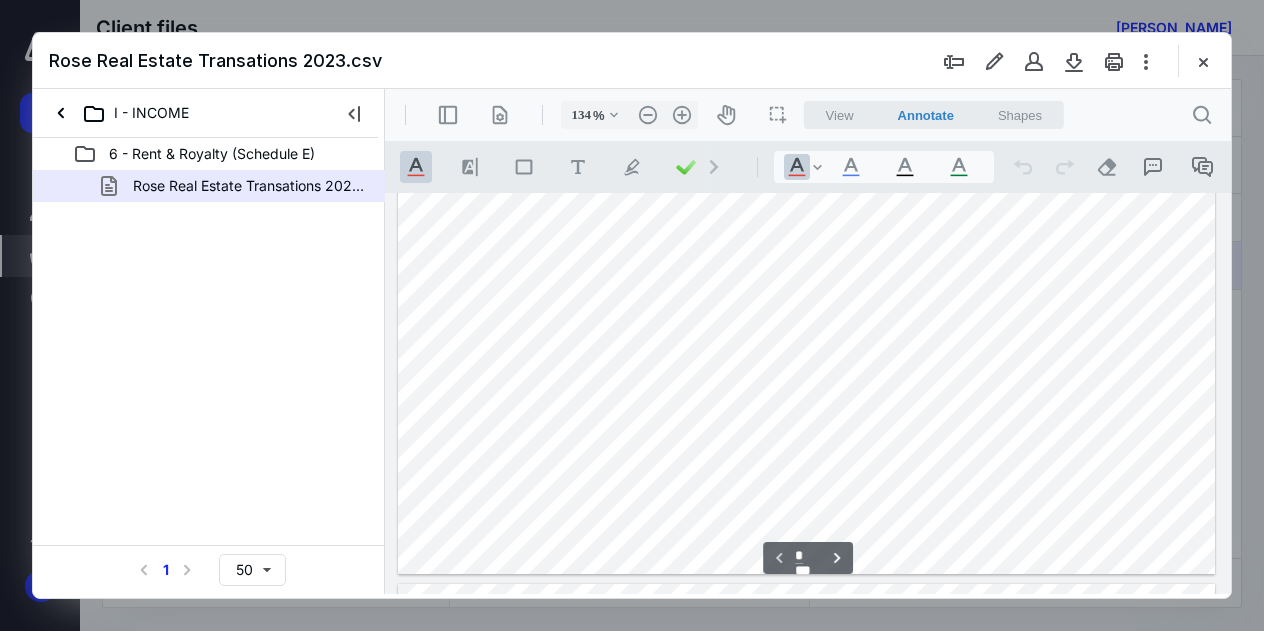 type on "*" 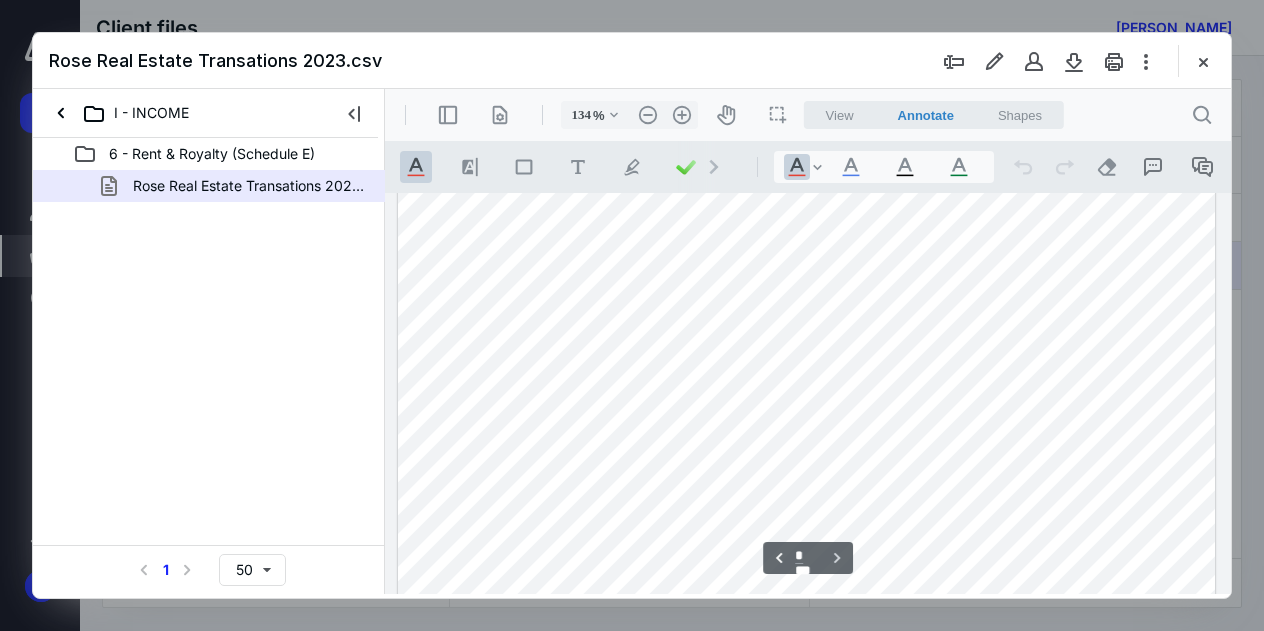 scroll, scrollTop: 1182, scrollLeft: 0, axis: vertical 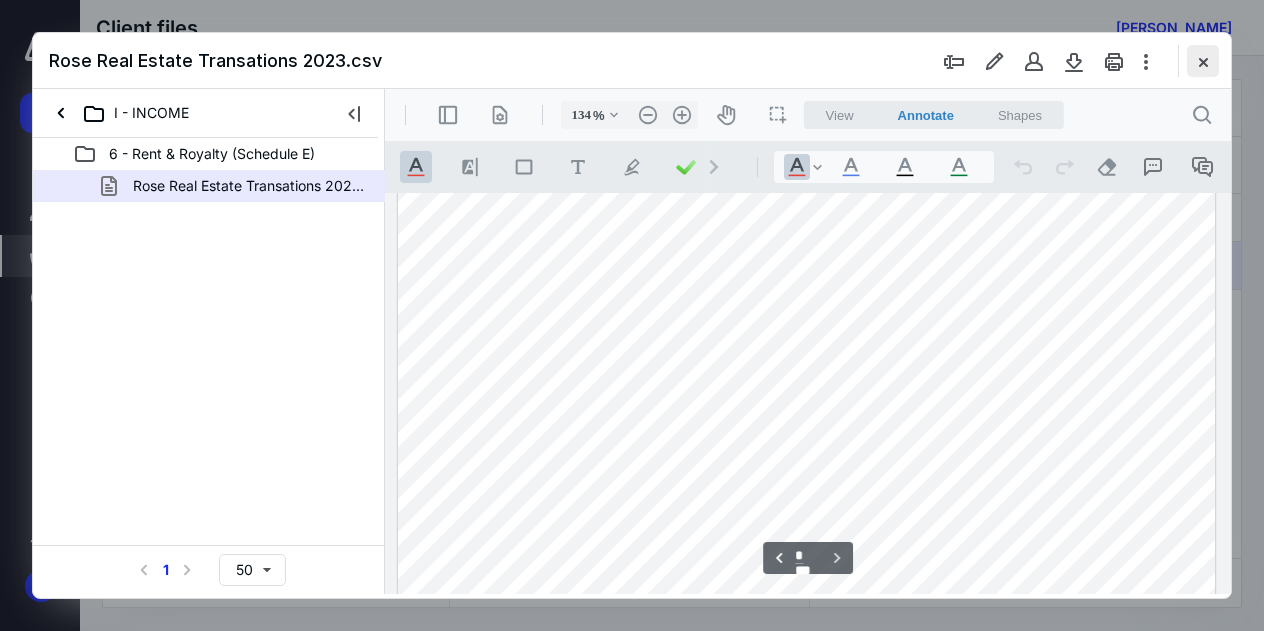 click at bounding box center [1203, 61] 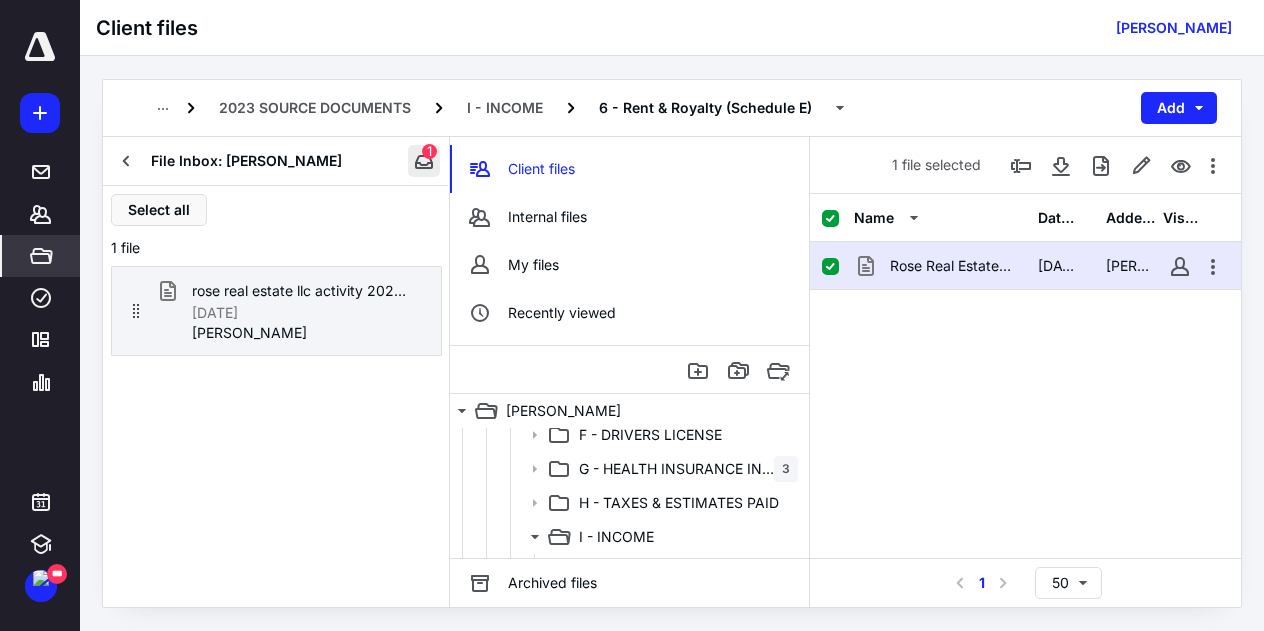 click at bounding box center (424, 161) 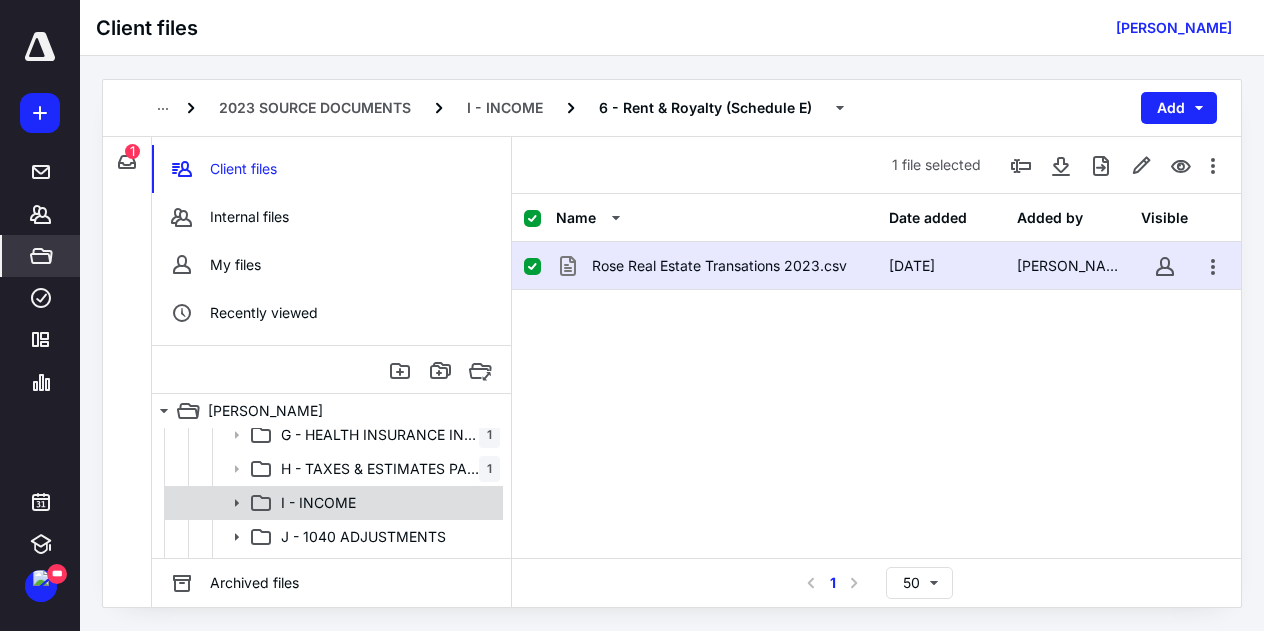 scroll, scrollTop: 1784, scrollLeft: 0, axis: vertical 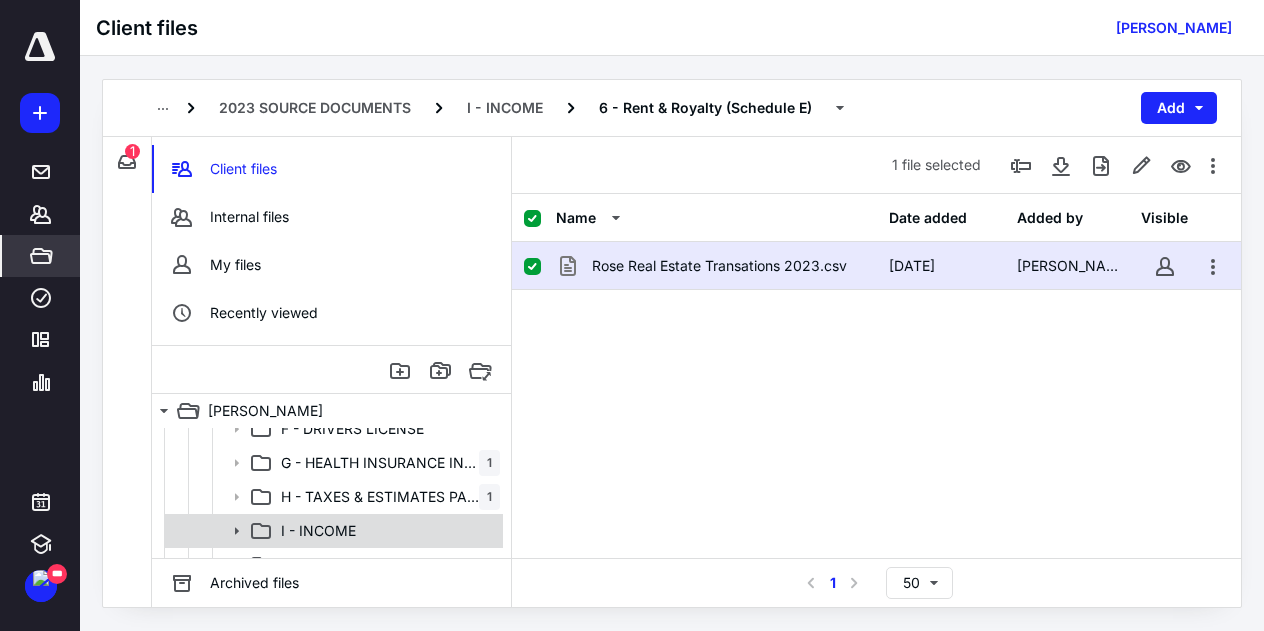 click on "I - INCOME" at bounding box center [386, 531] 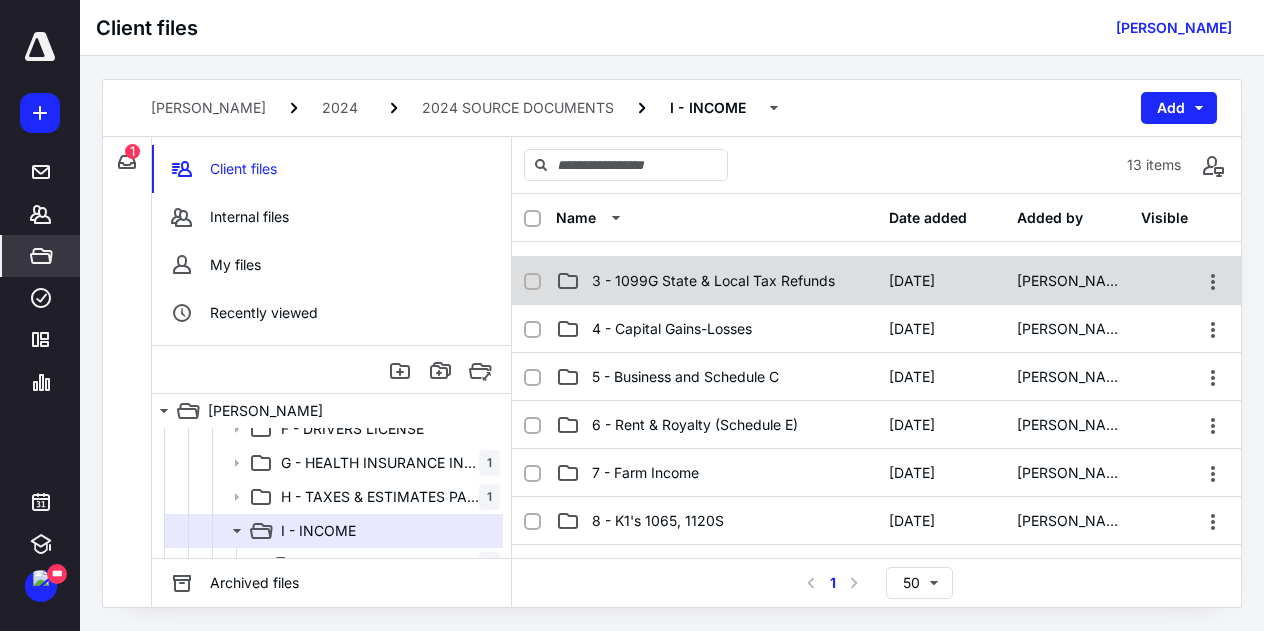 scroll, scrollTop: 100, scrollLeft: 0, axis: vertical 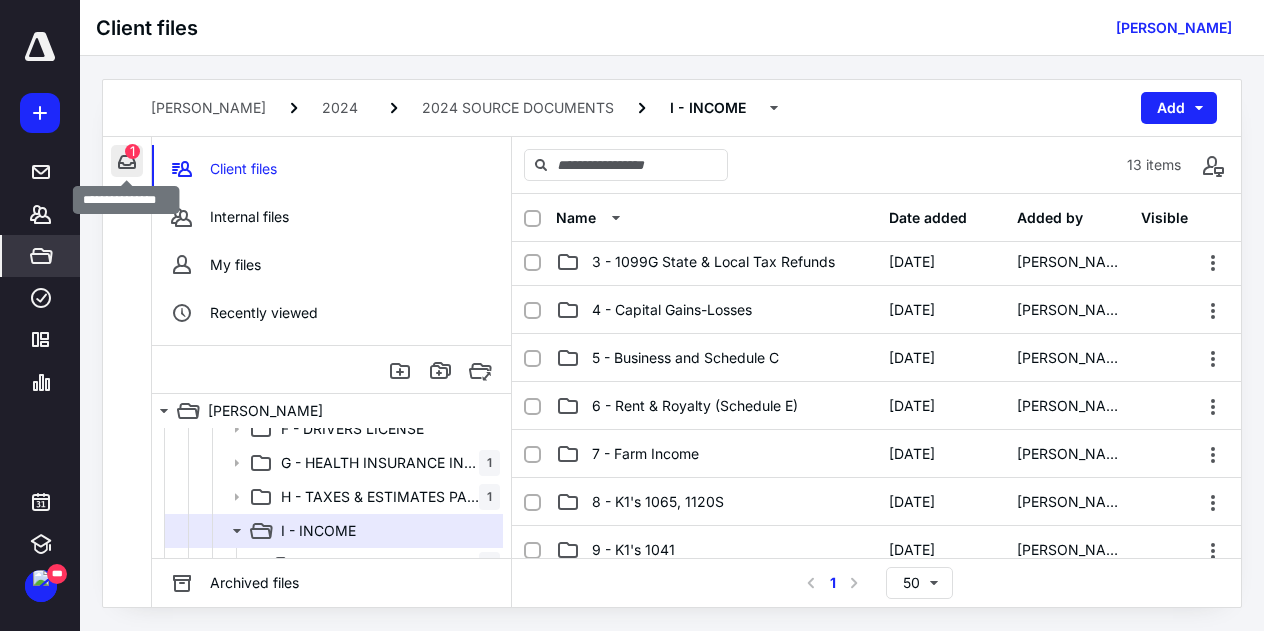 click at bounding box center [127, 161] 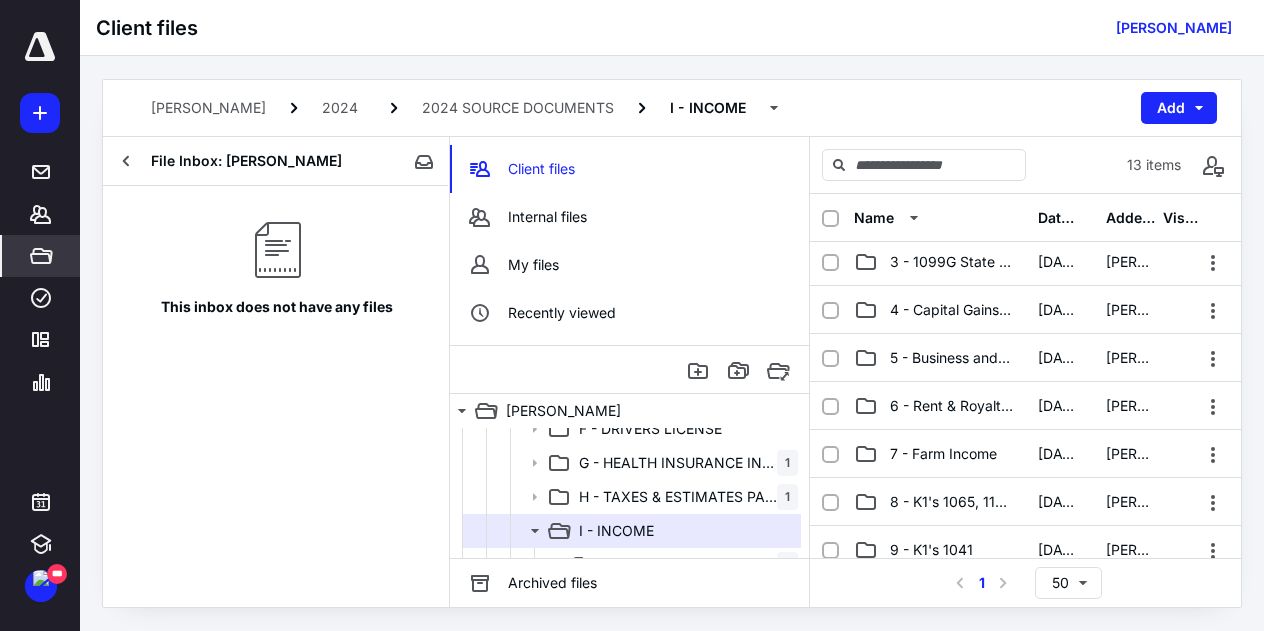 click 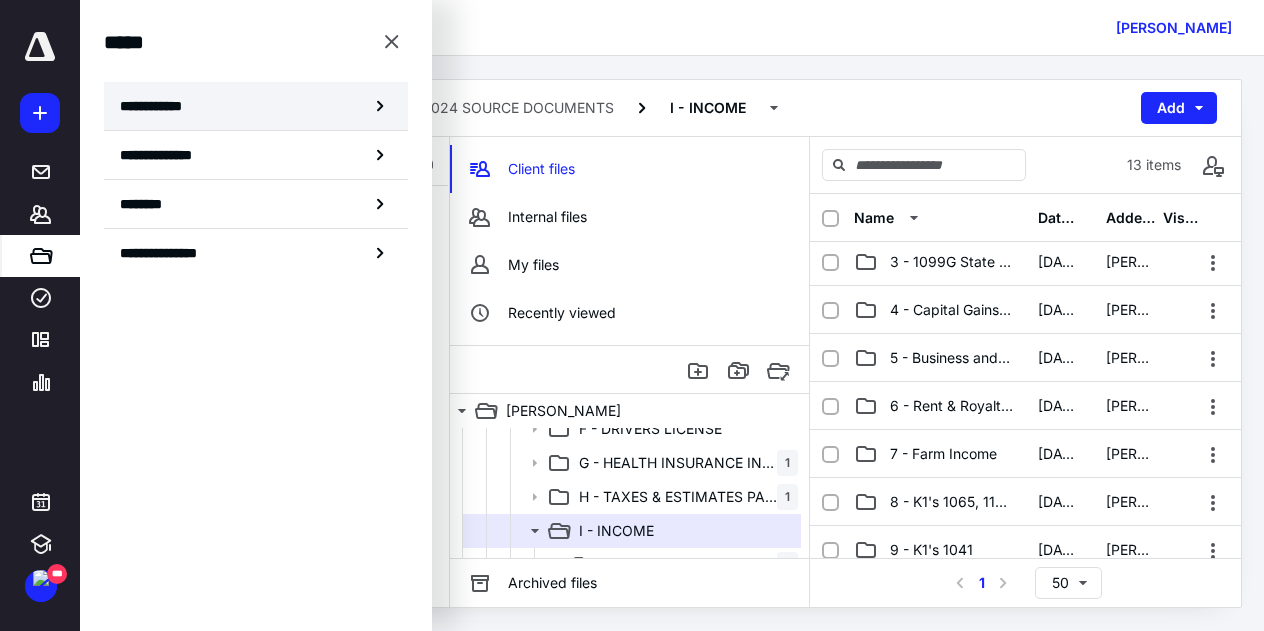click on "**********" at bounding box center [157, 106] 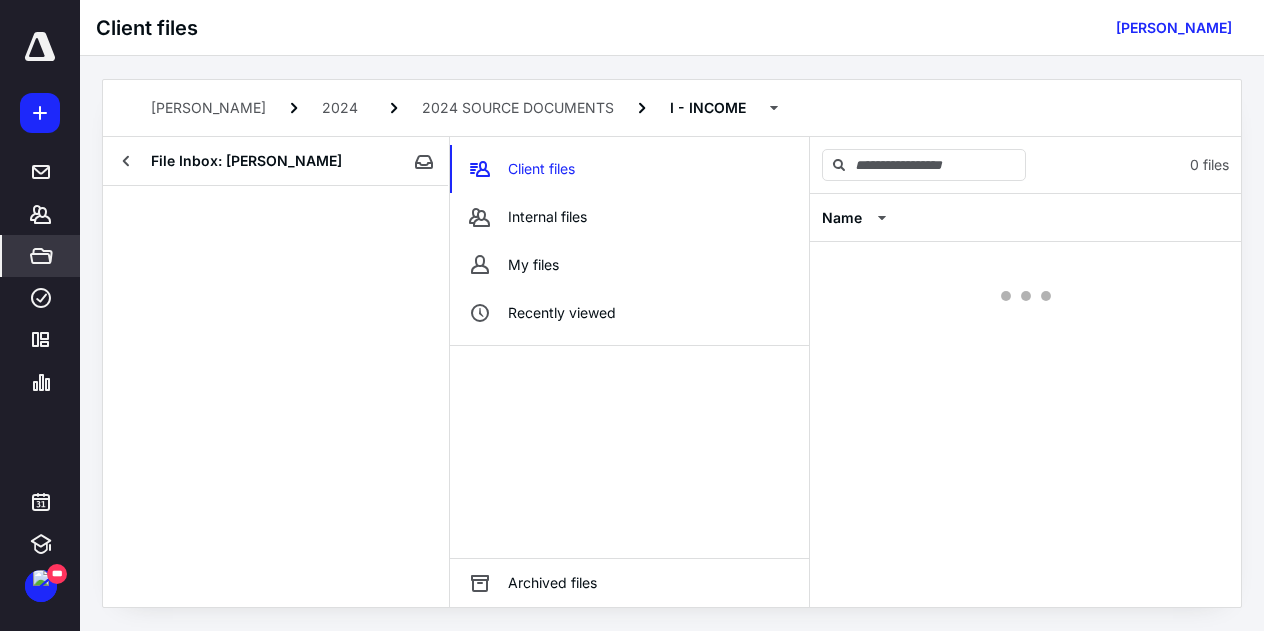 scroll, scrollTop: 0, scrollLeft: 0, axis: both 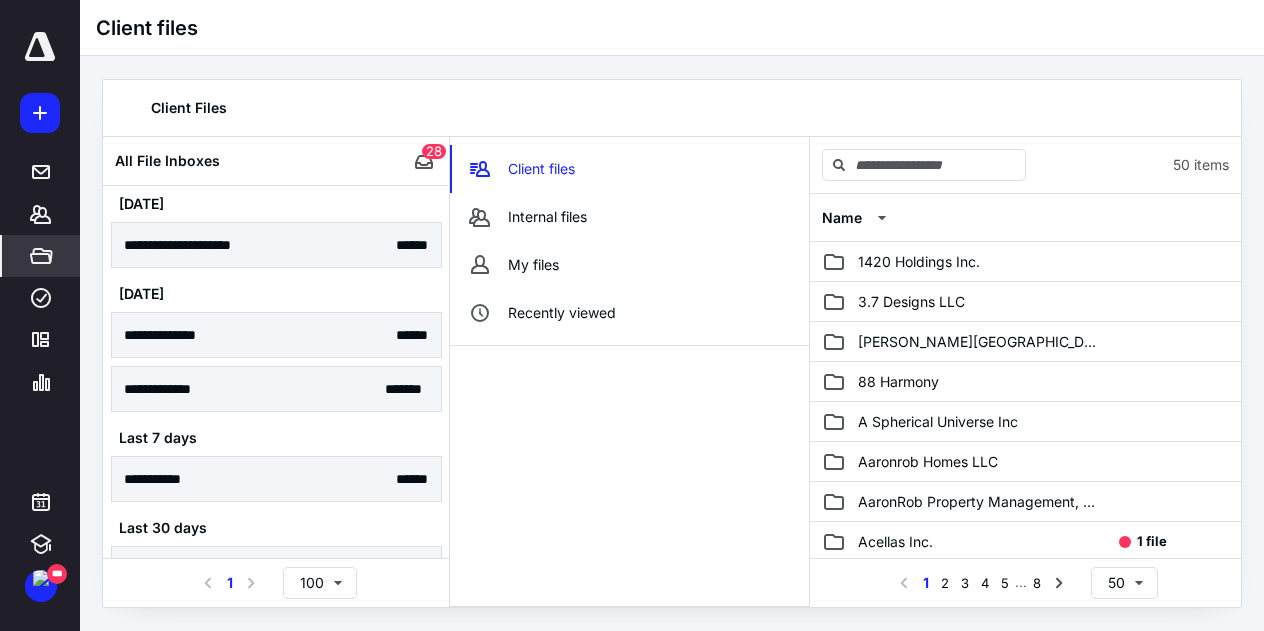 click on "**********" at bounding box center (276, 245) 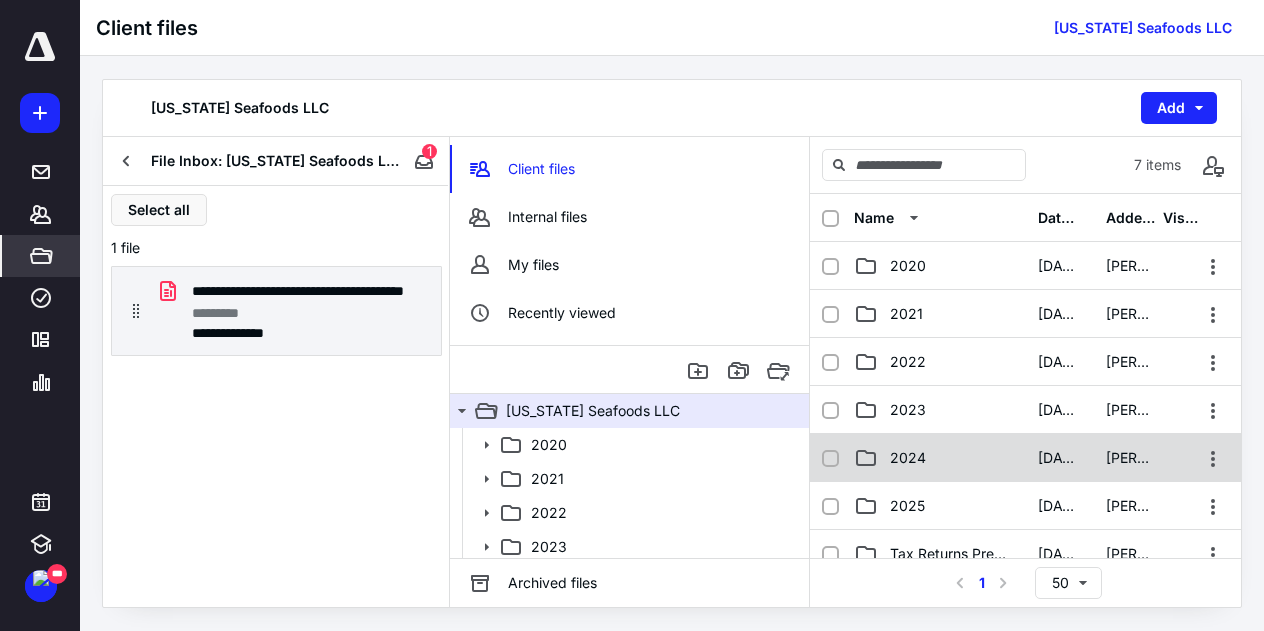 click on "2024" at bounding box center (908, 458) 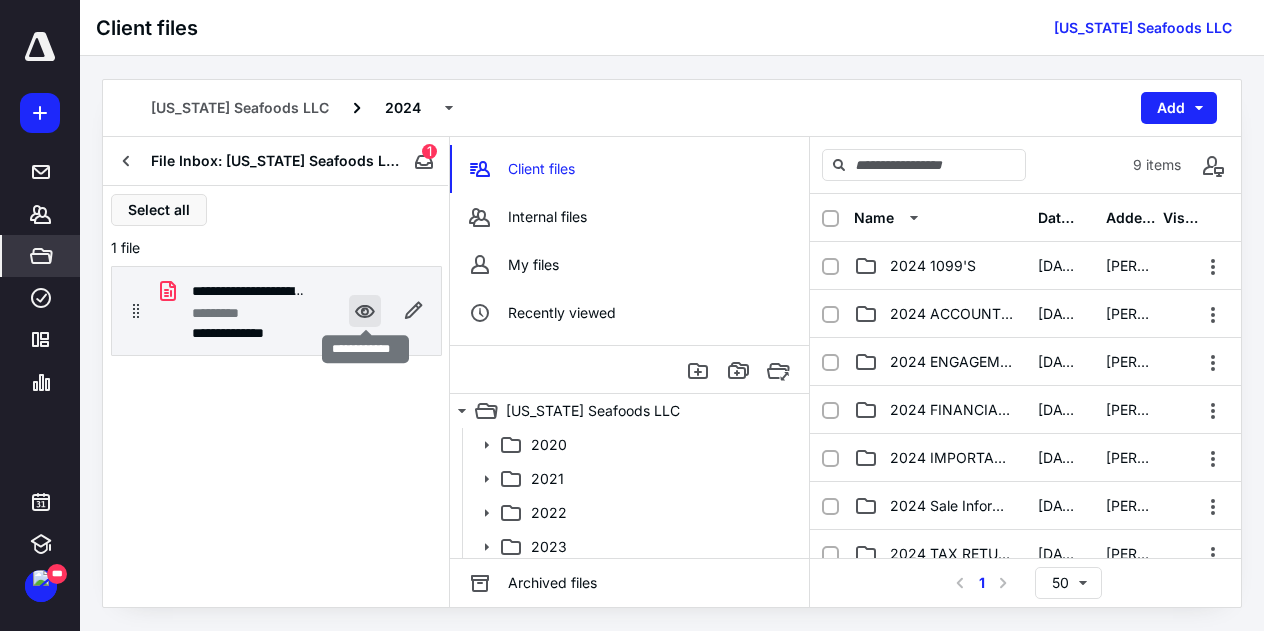 click at bounding box center (365, 311) 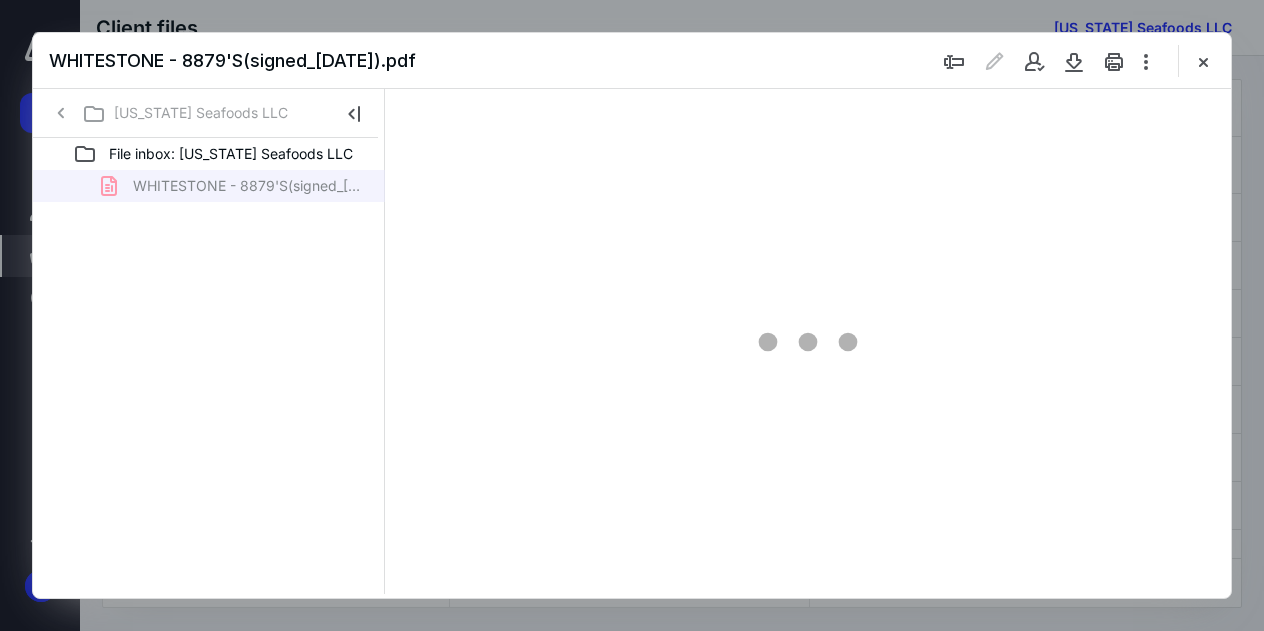 scroll, scrollTop: 0, scrollLeft: 0, axis: both 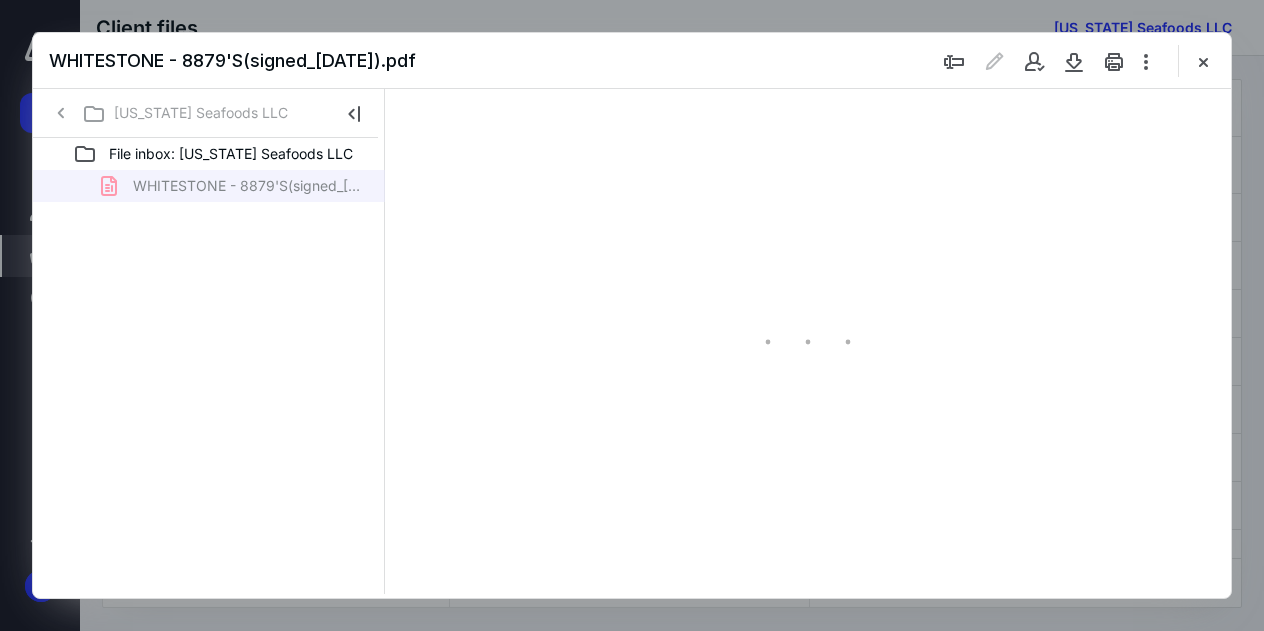 type on "128" 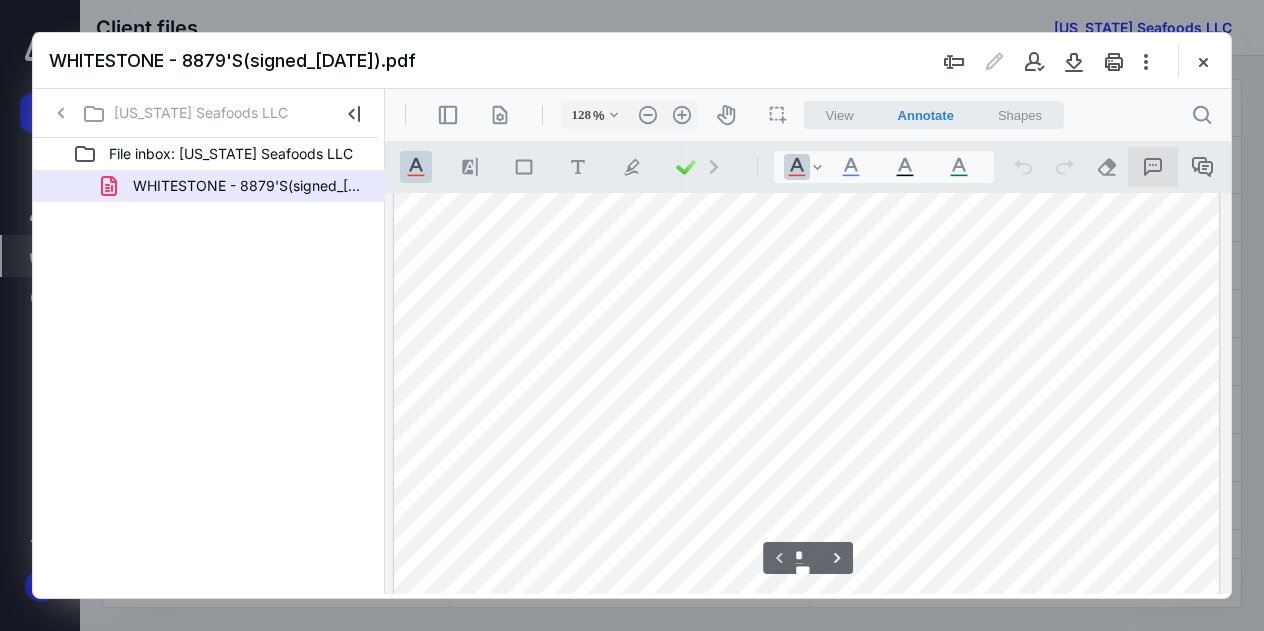 scroll, scrollTop: 9, scrollLeft: 0, axis: vertical 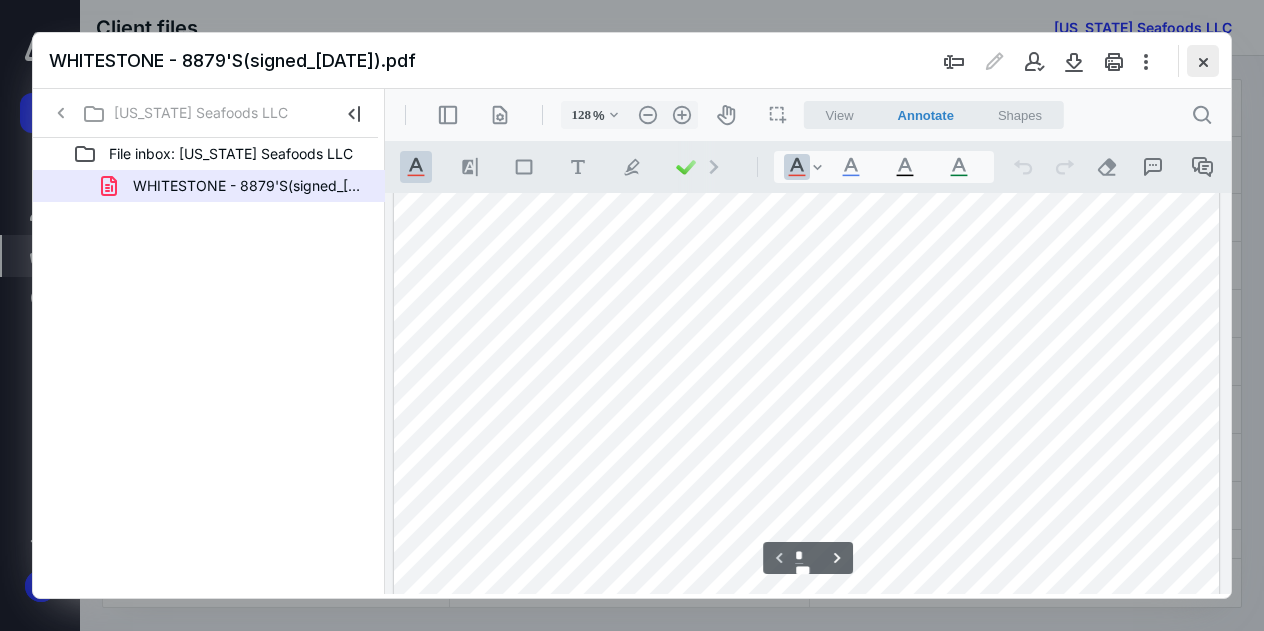 click at bounding box center (1203, 61) 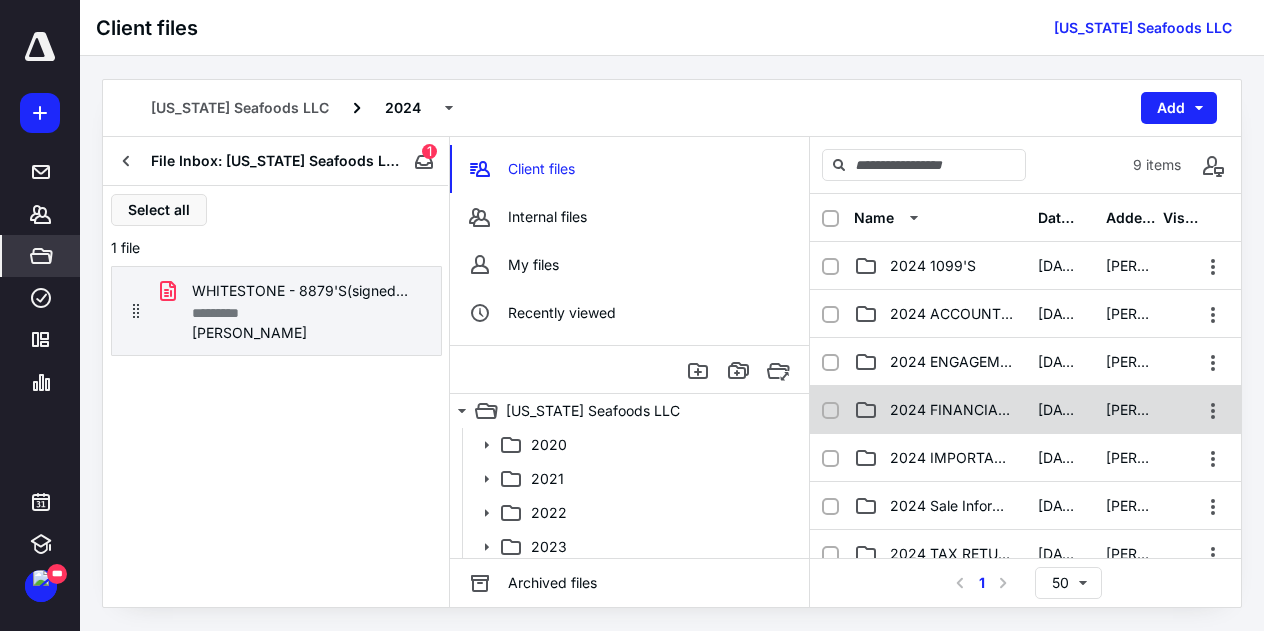 scroll, scrollTop: 100, scrollLeft: 0, axis: vertical 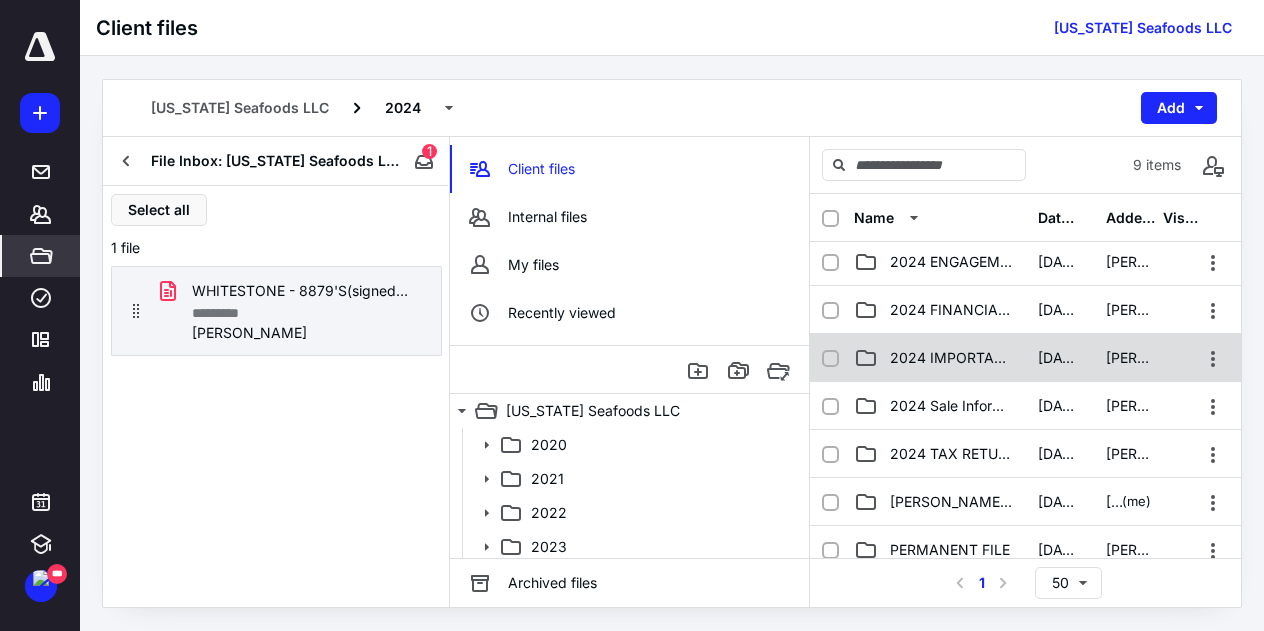 click on "2024 IMPORTANT FINAL TAX ITEMS" at bounding box center (952, 358) 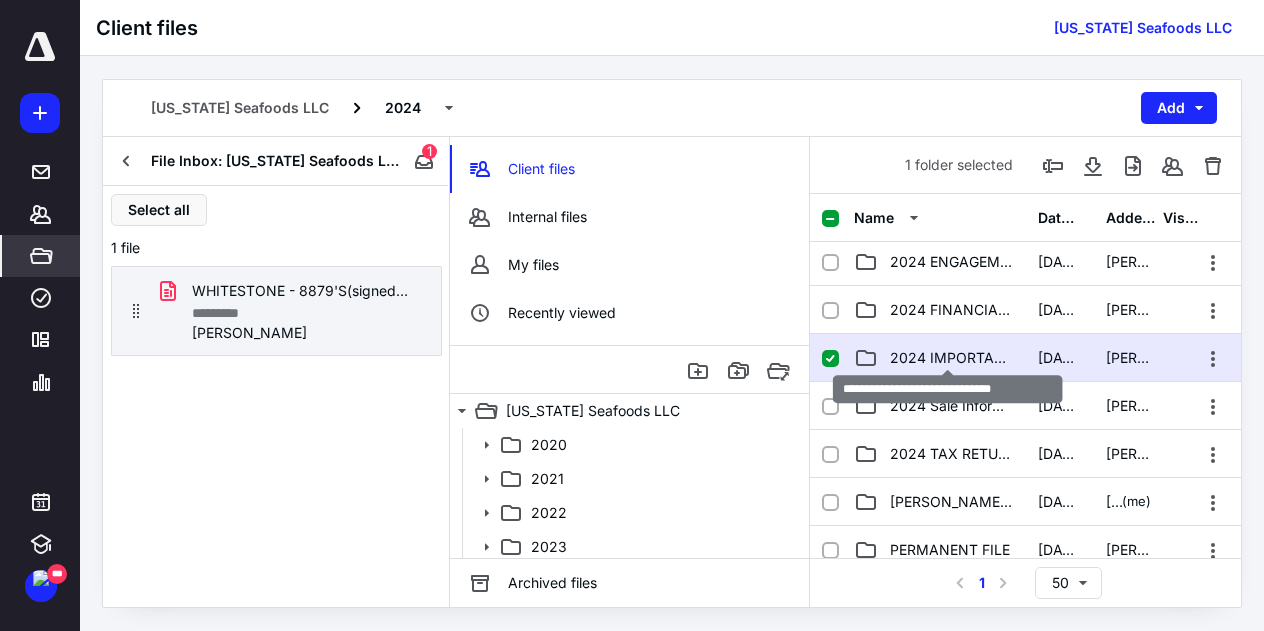 click on "2024 IMPORTANT FINAL TAX ITEMS" at bounding box center [952, 358] 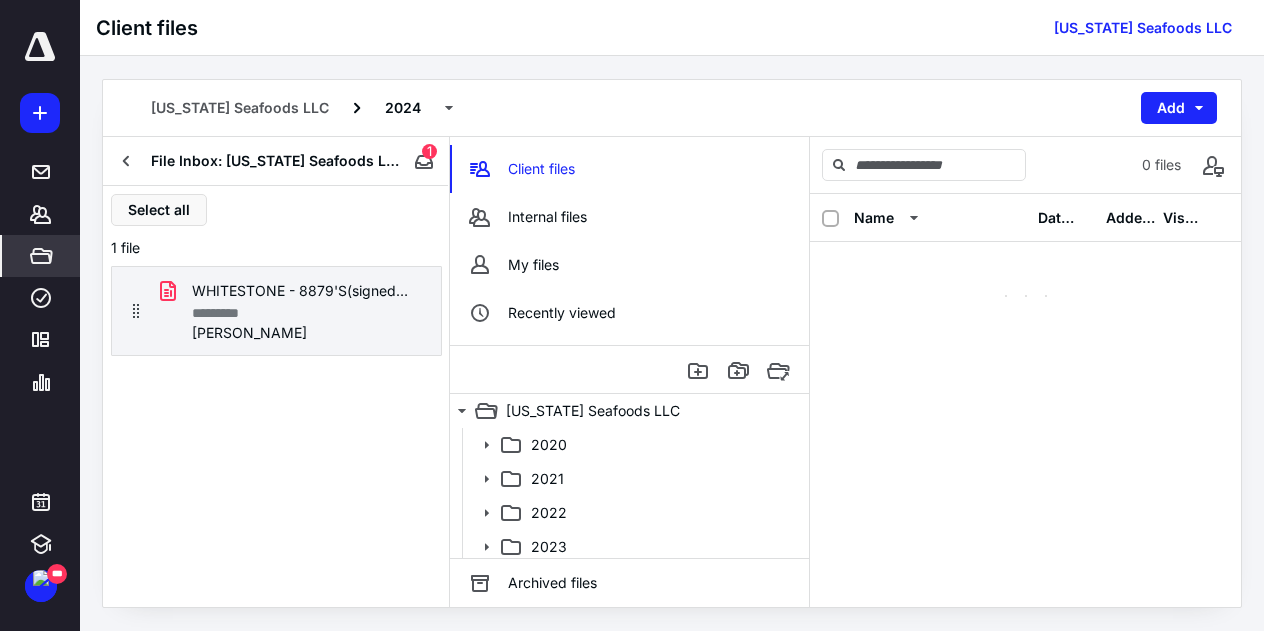 scroll, scrollTop: 0, scrollLeft: 0, axis: both 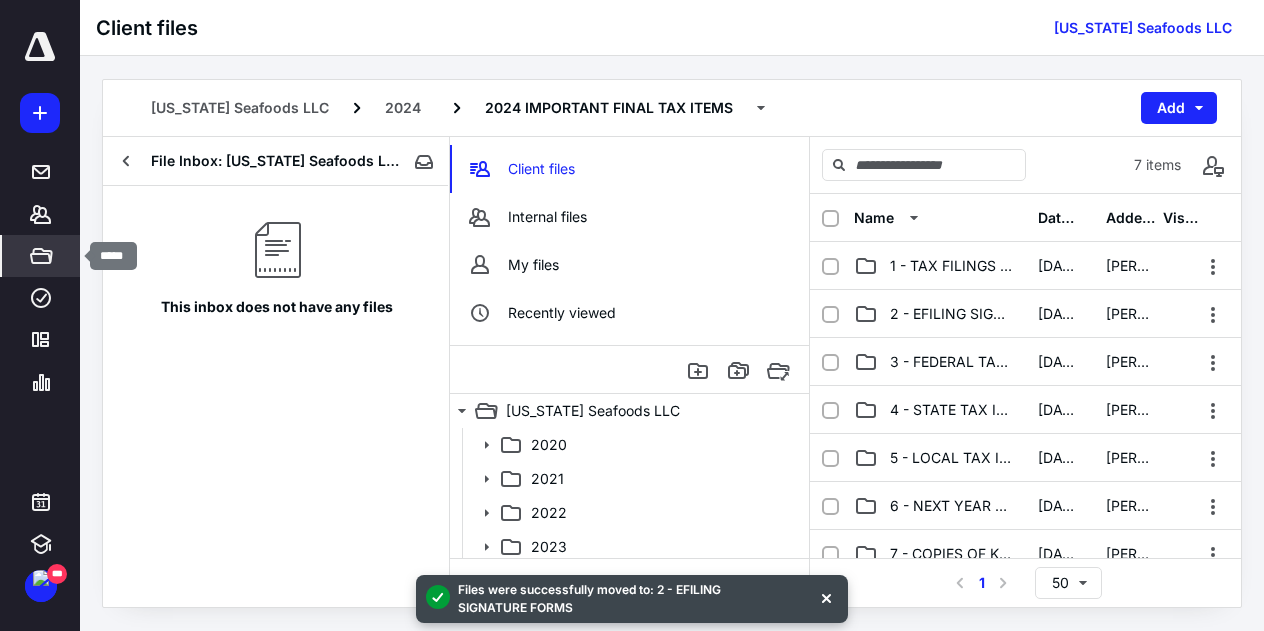 click 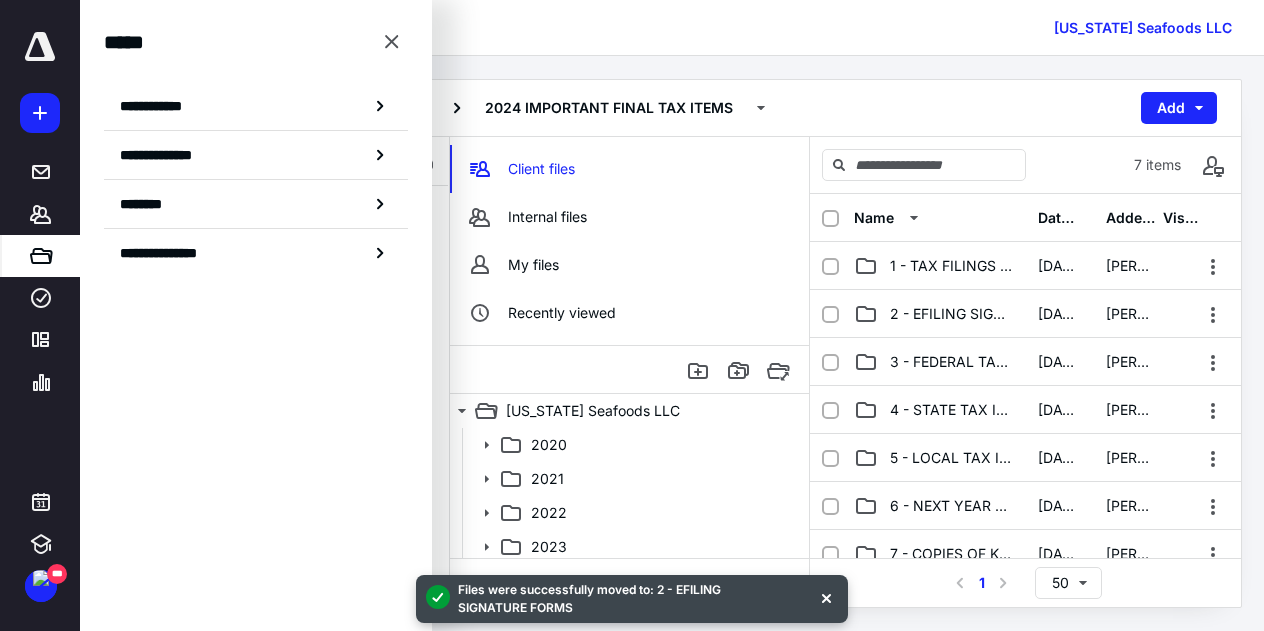 click on "**********" at bounding box center (157, 106) 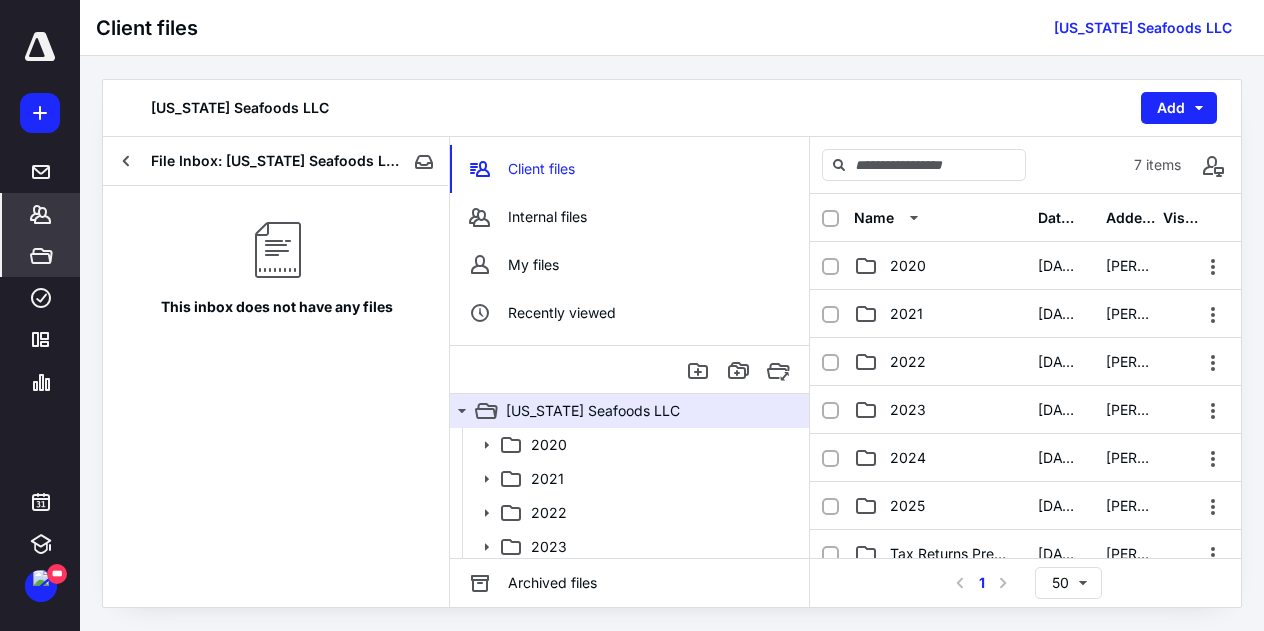 click 